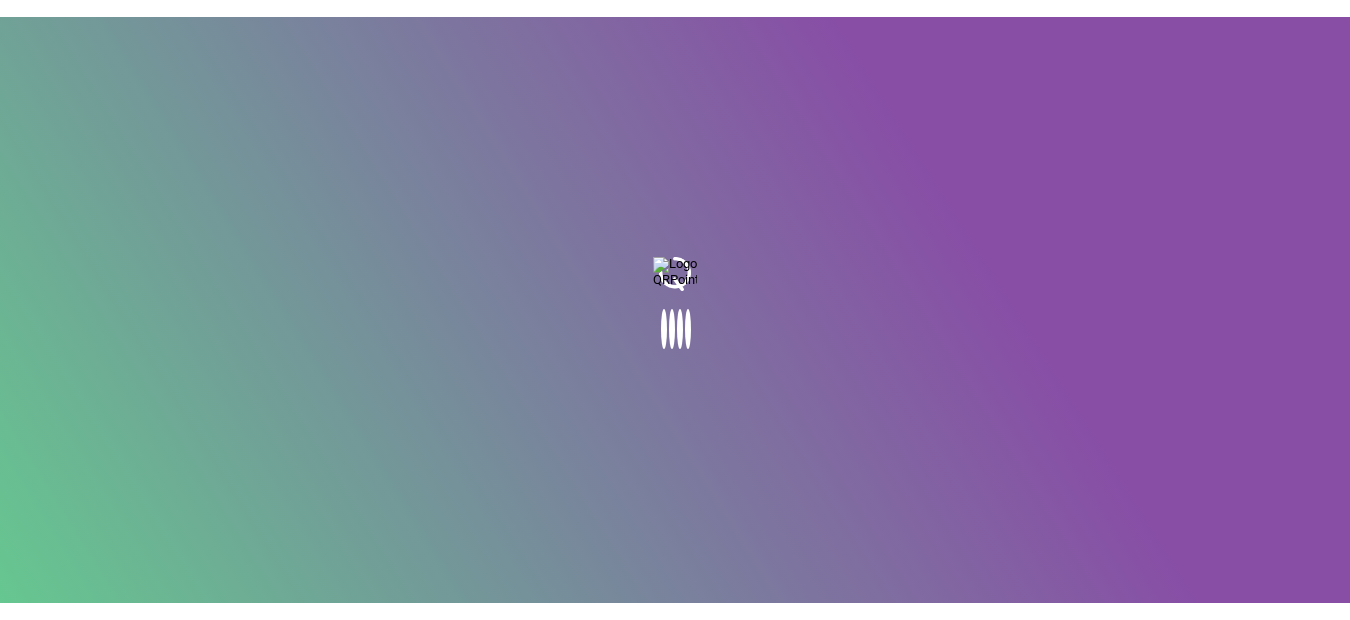 scroll, scrollTop: 0, scrollLeft: 0, axis: both 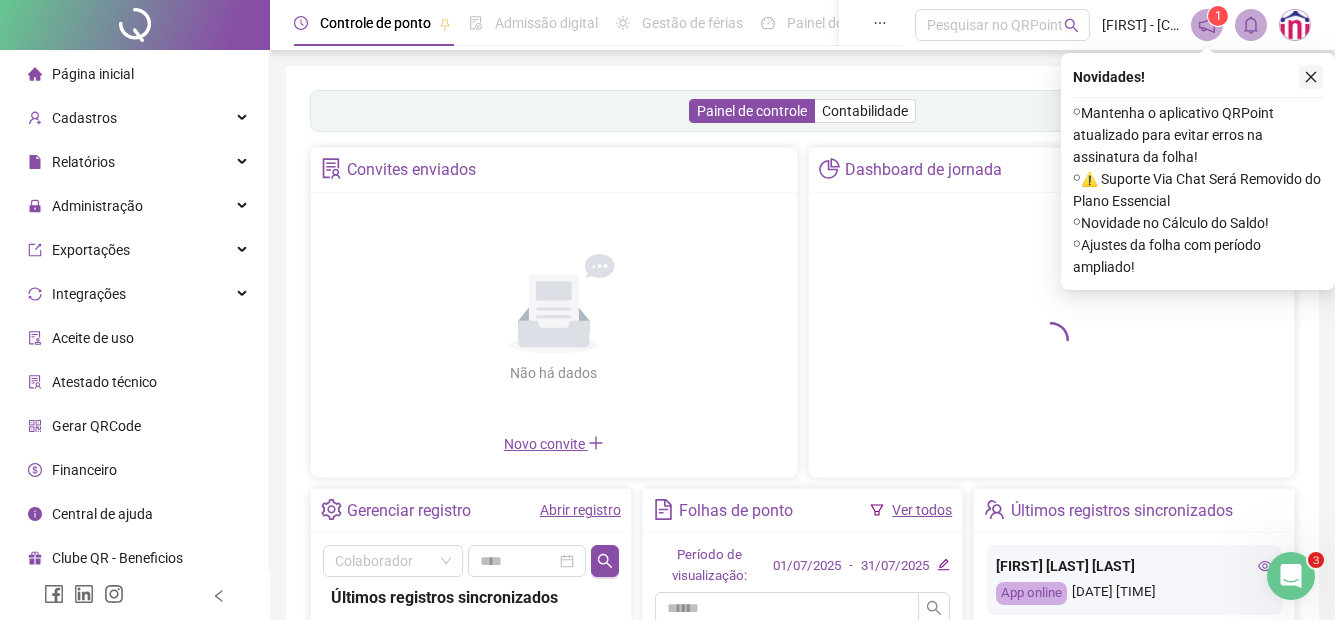 click 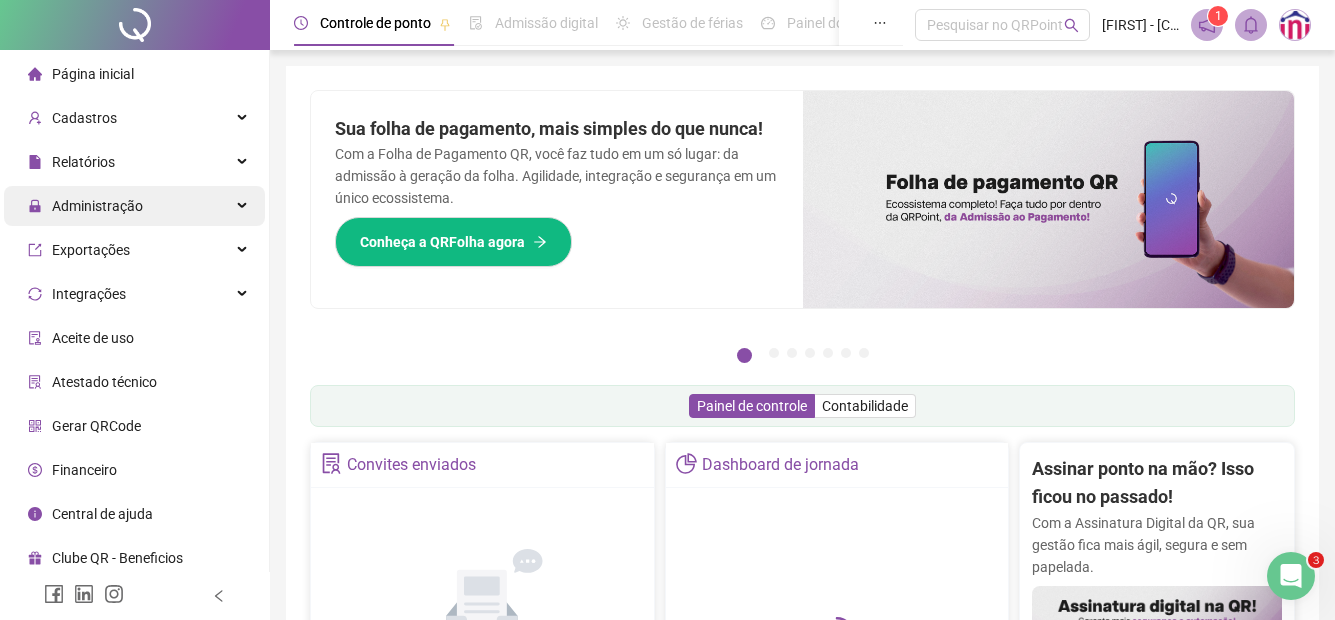 click on "Administração" at bounding box center [134, 206] 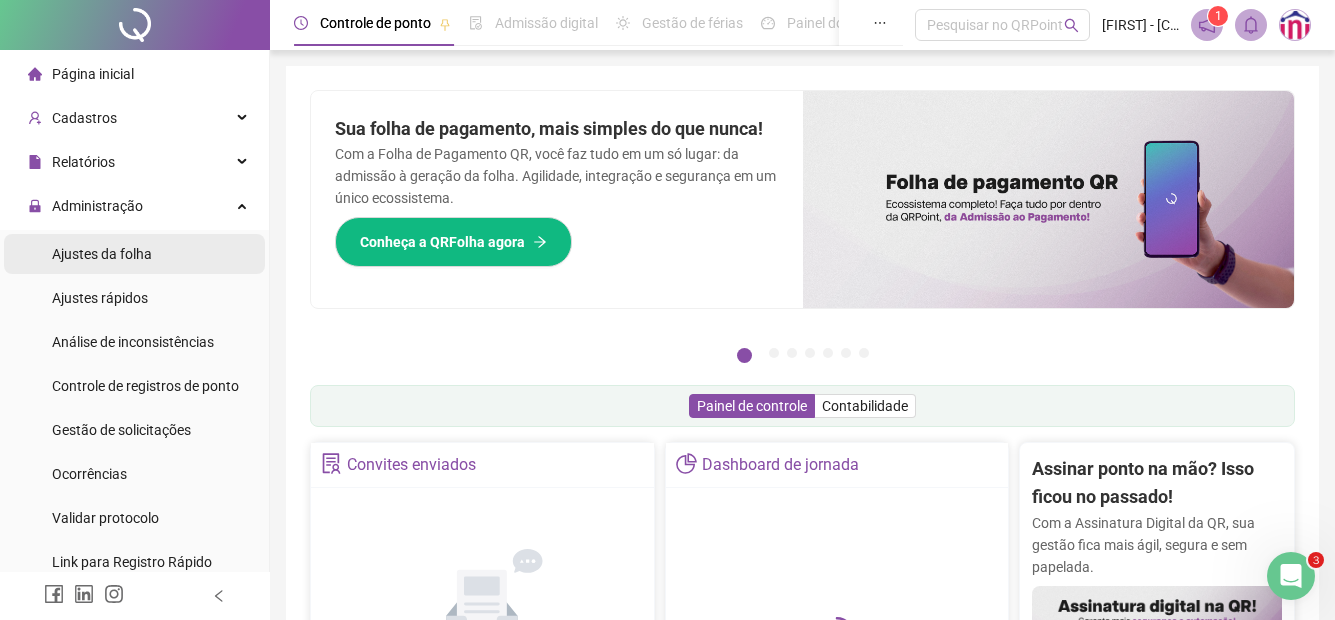 click on "Ajustes da folha" at bounding box center (102, 254) 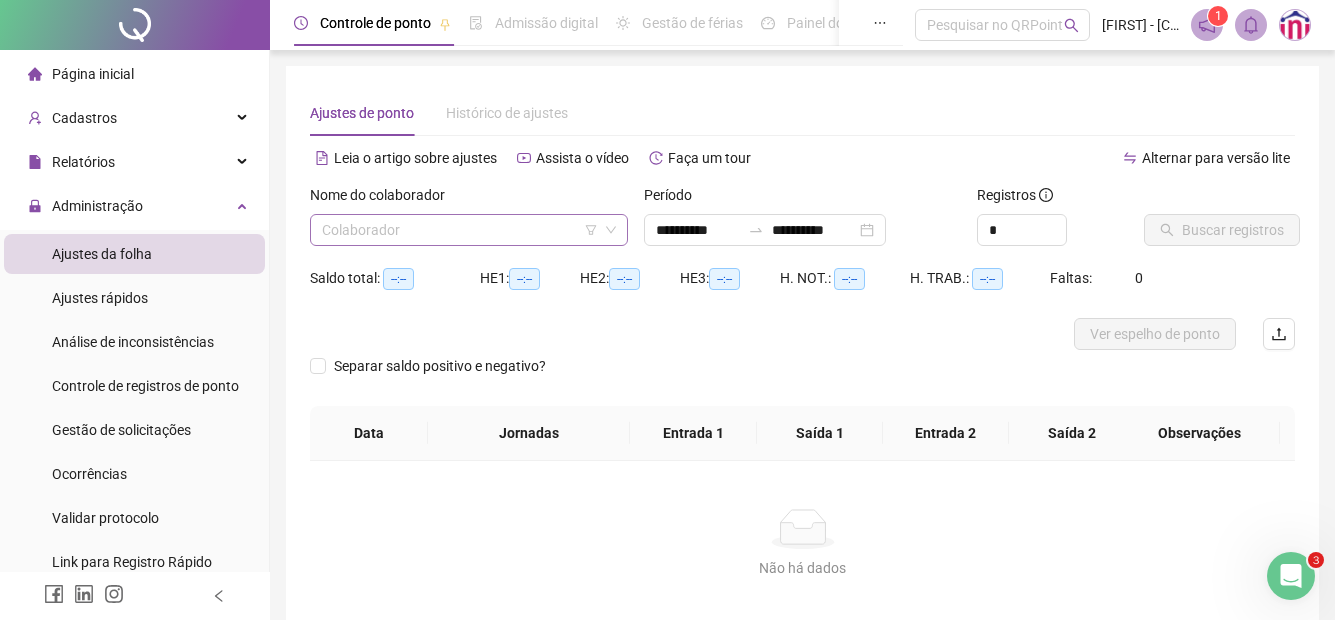 click at bounding box center [460, 230] 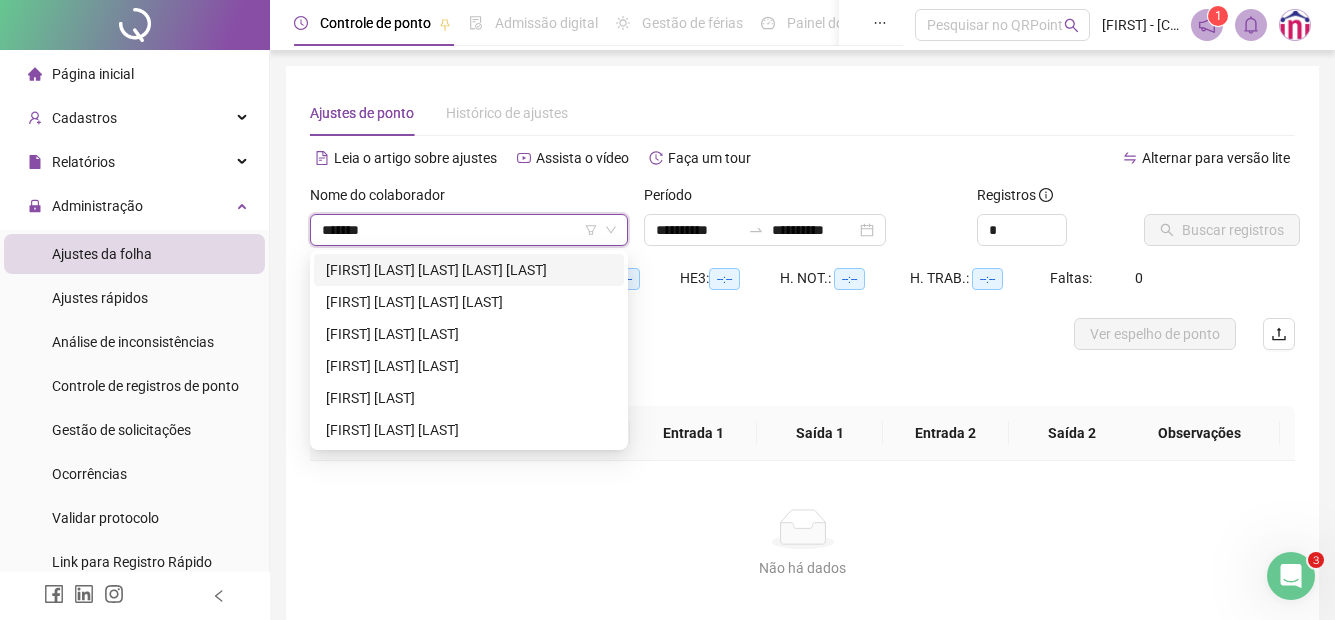 type on "********" 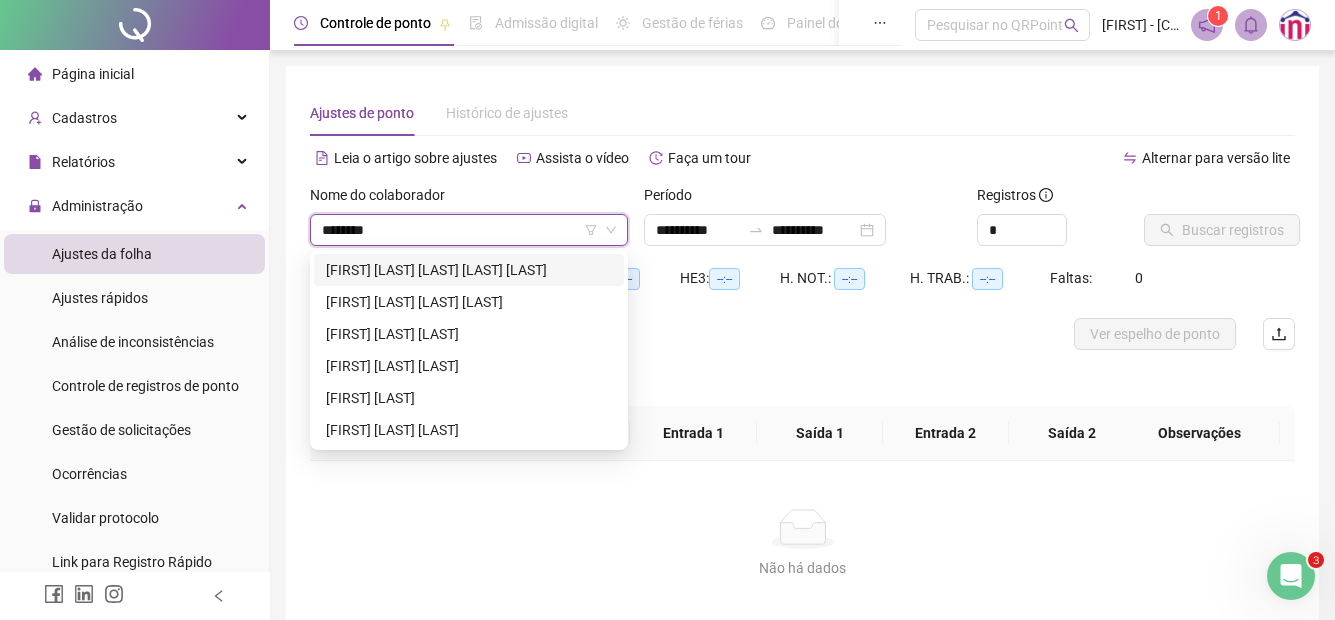 click on "[FIRST] [LAST] [LAST] [LAST] [LAST]" at bounding box center (469, 270) 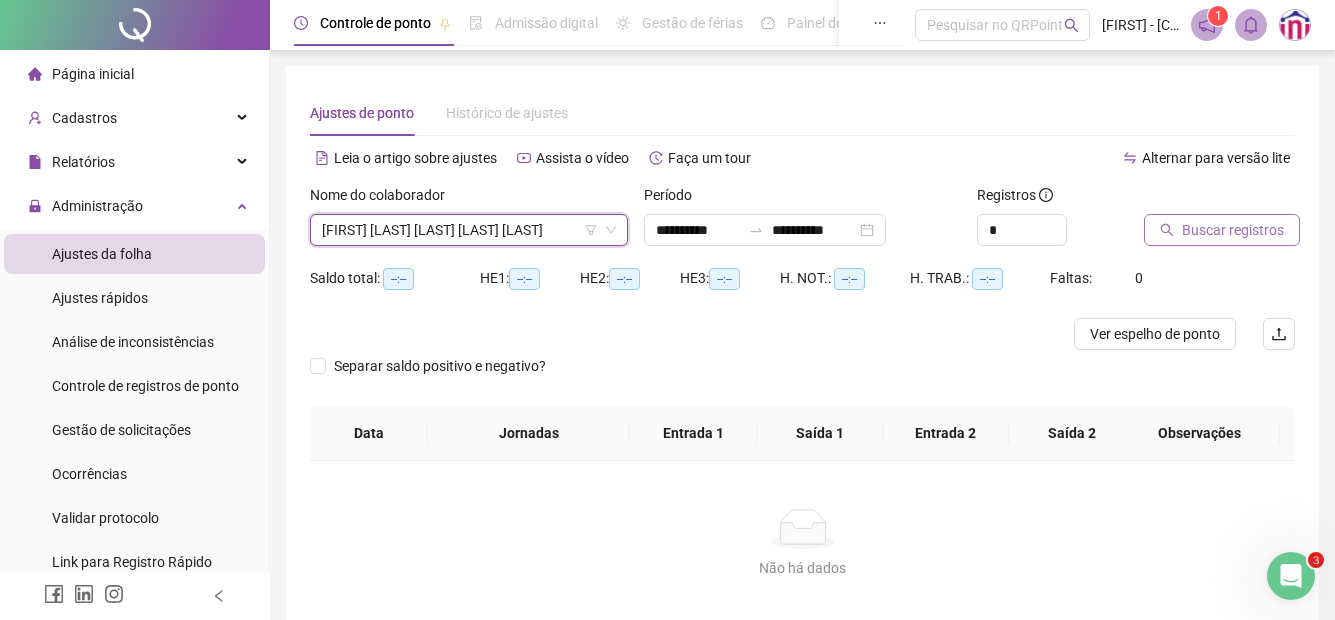 click on "Buscar registros" at bounding box center (1233, 230) 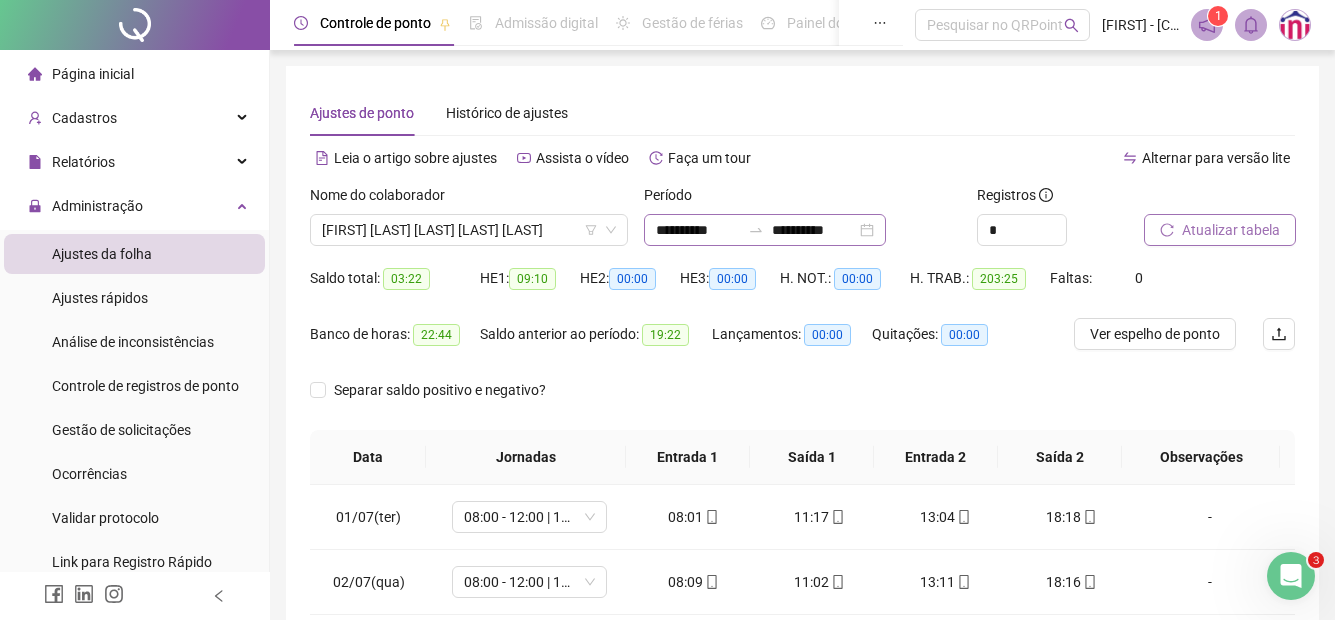 click at bounding box center [756, 230] 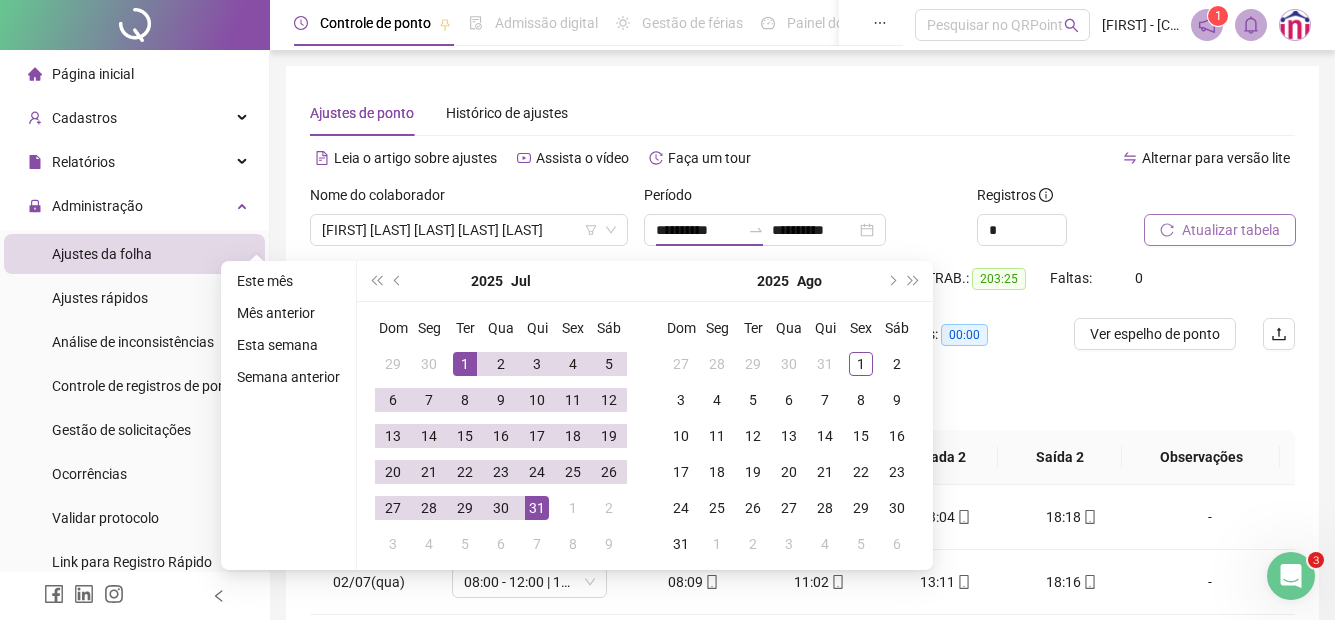 click on "Período" at bounding box center [803, 199] 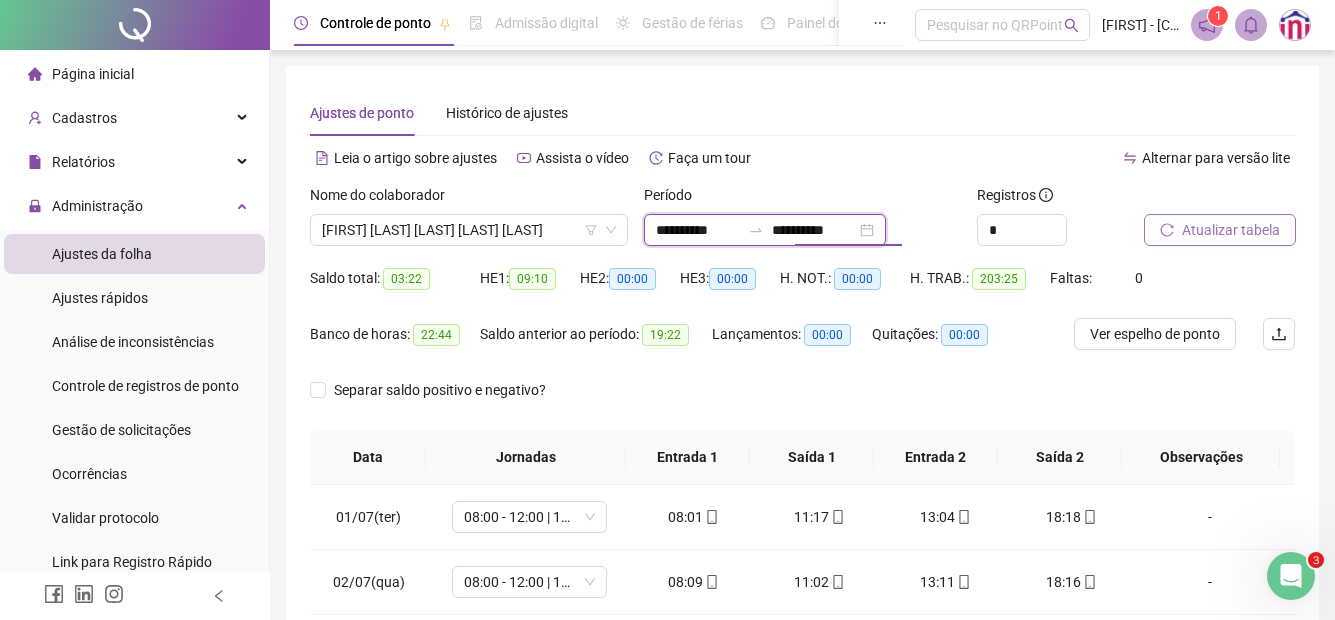 click on "**********" at bounding box center (814, 230) 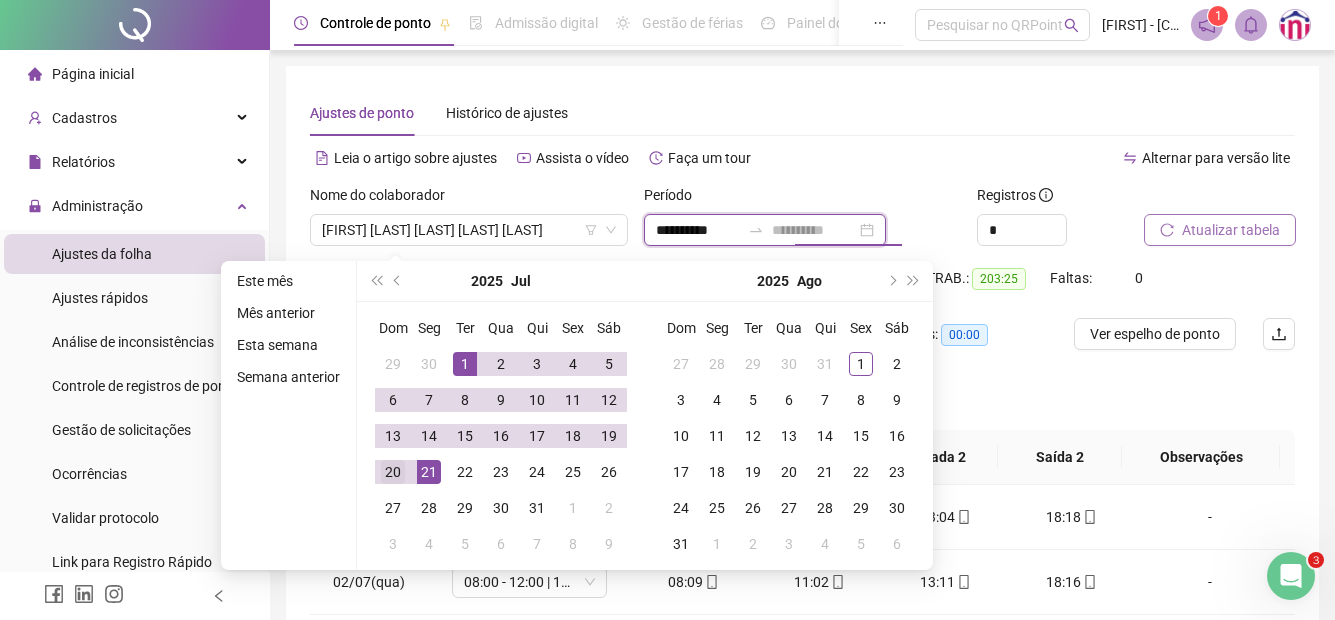 type on "**********" 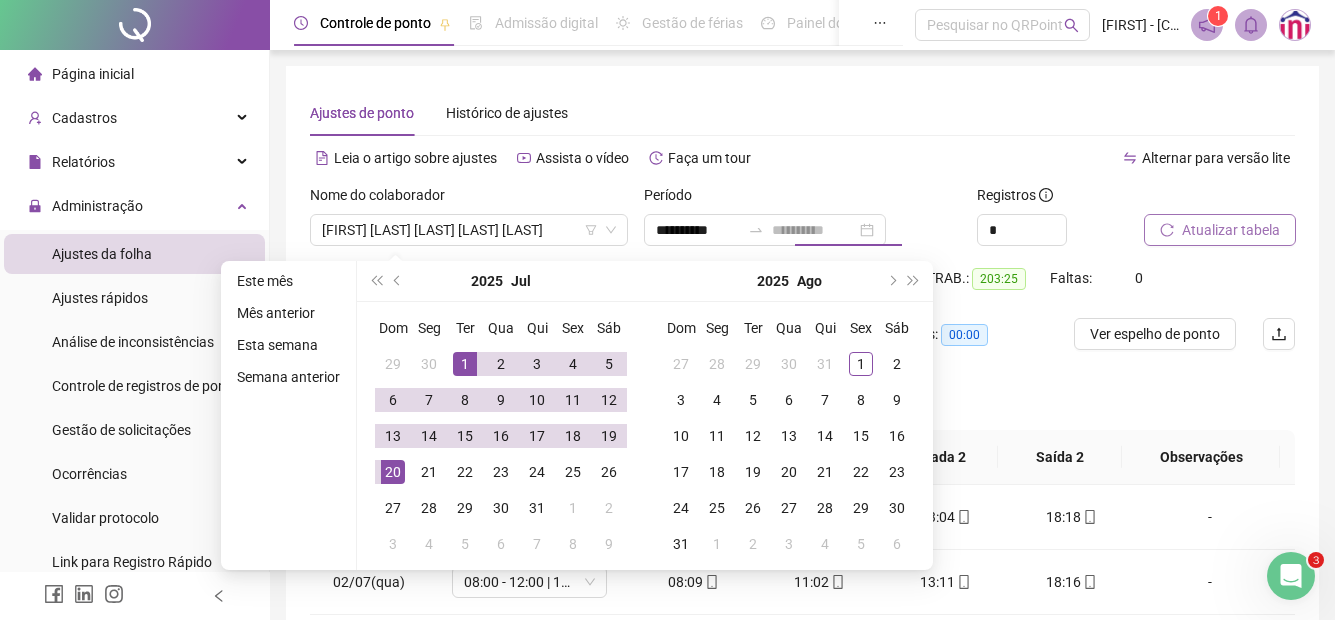 click on "20" at bounding box center [393, 472] 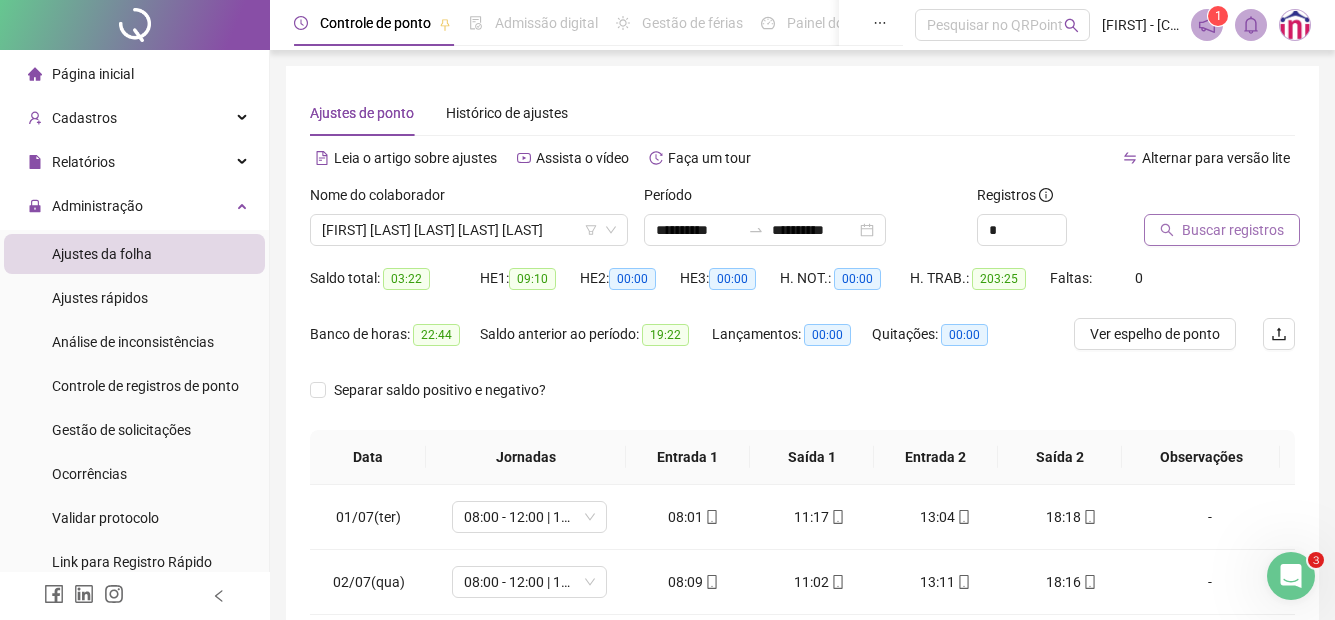 click on "Buscar registros" at bounding box center [1233, 230] 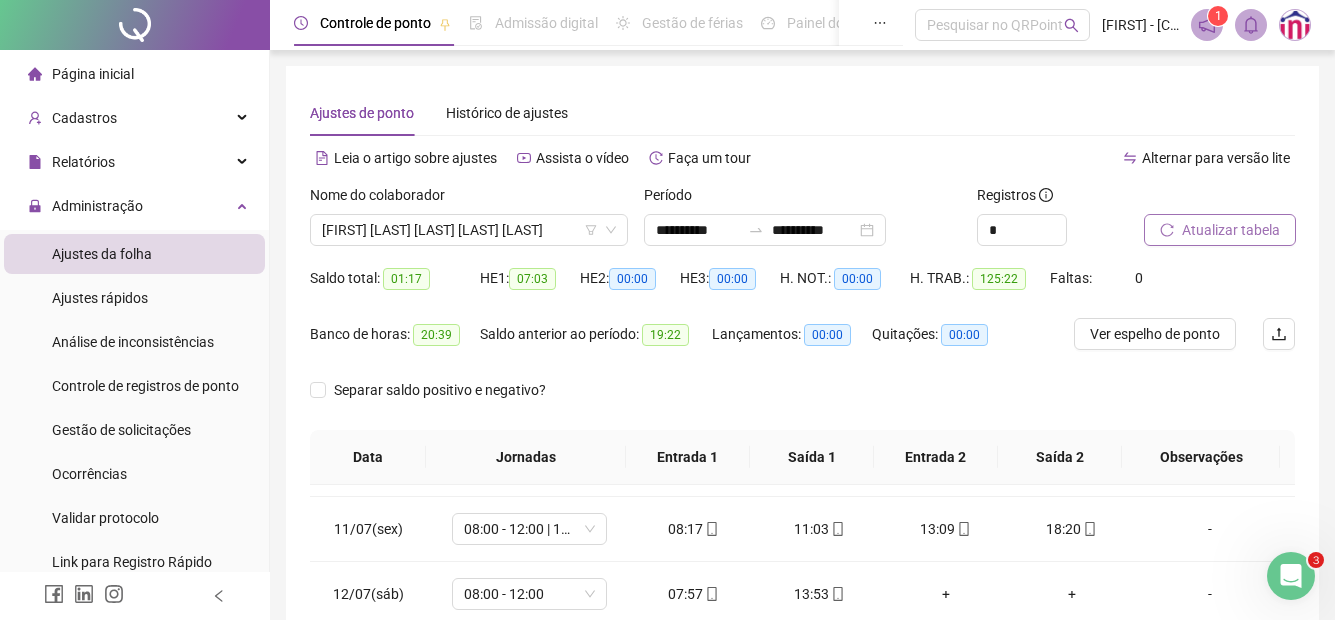 scroll, scrollTop: 800, scrollLeft: 0, axis: vertical 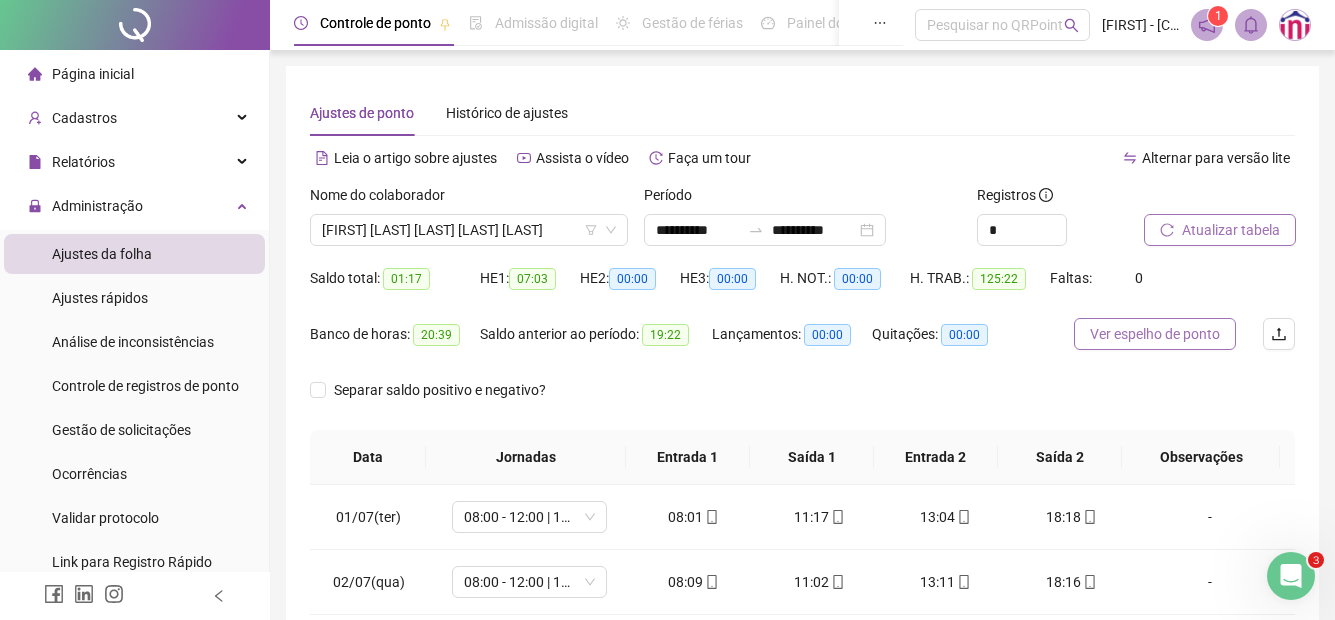 click on "Ver espelho de ponto" at bounding box center (1155, 334) 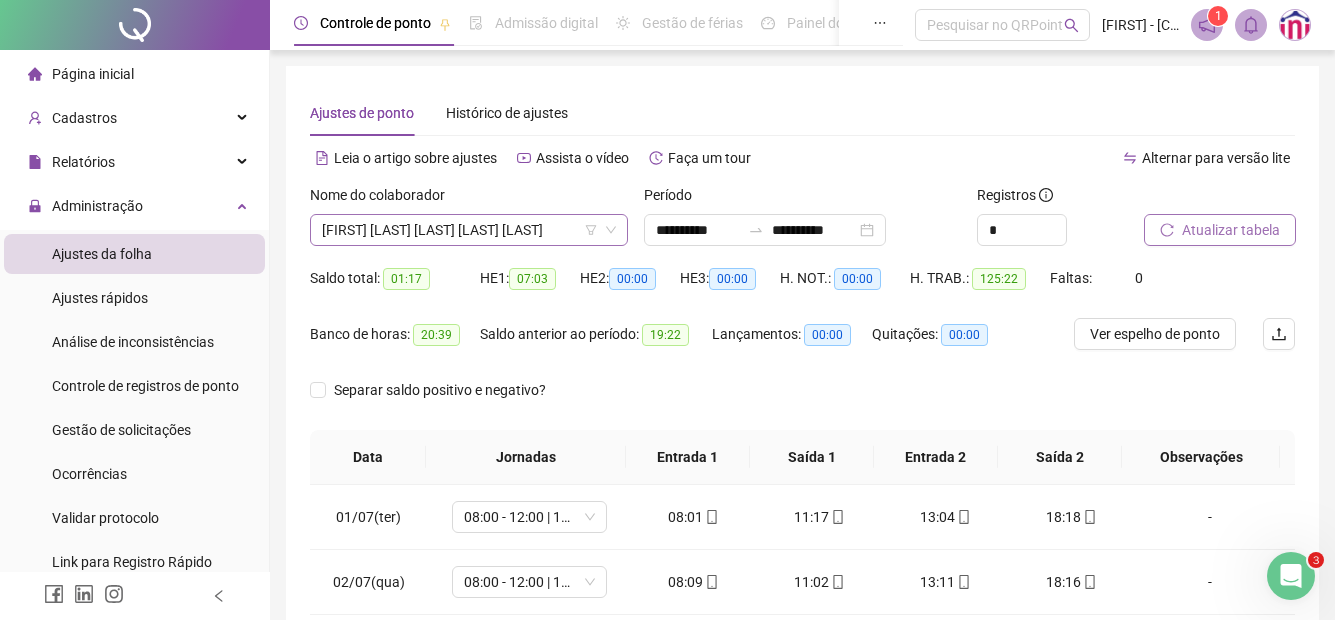 click on "[FIRST] [LAST] [LAST] [LAST] [LAST]" at bounding box center [469, 230] 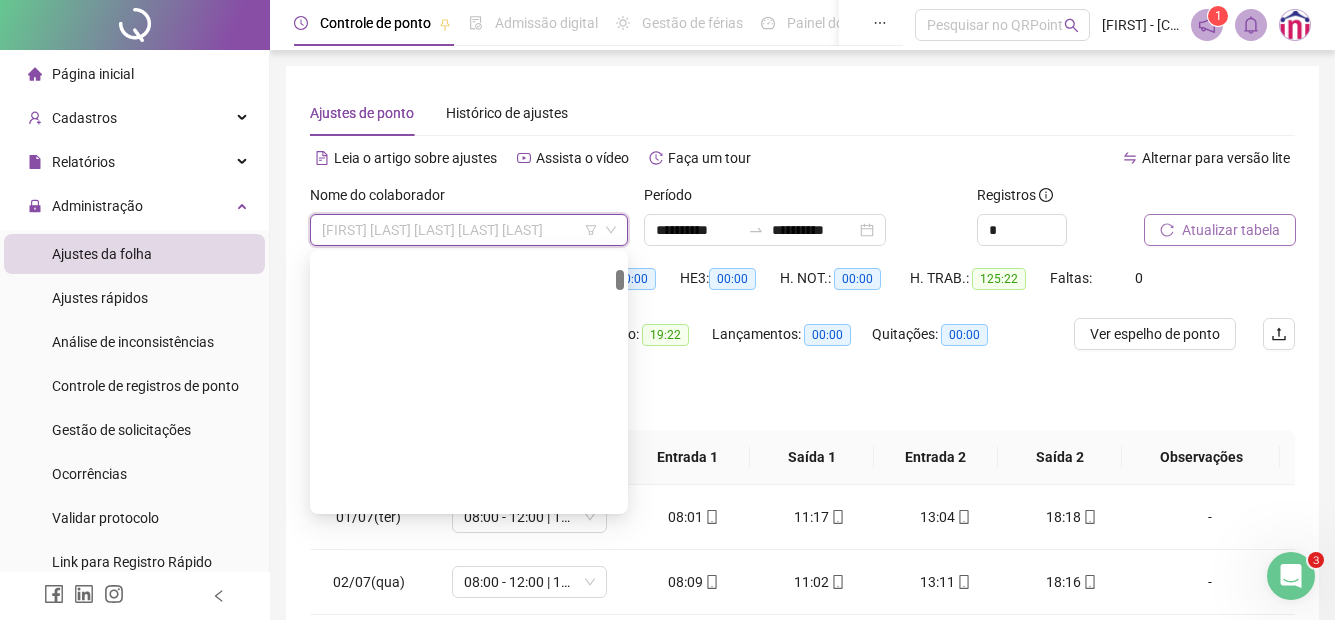 scroll, scrollTop: 992, scrollLeft: 0, axis: vertical 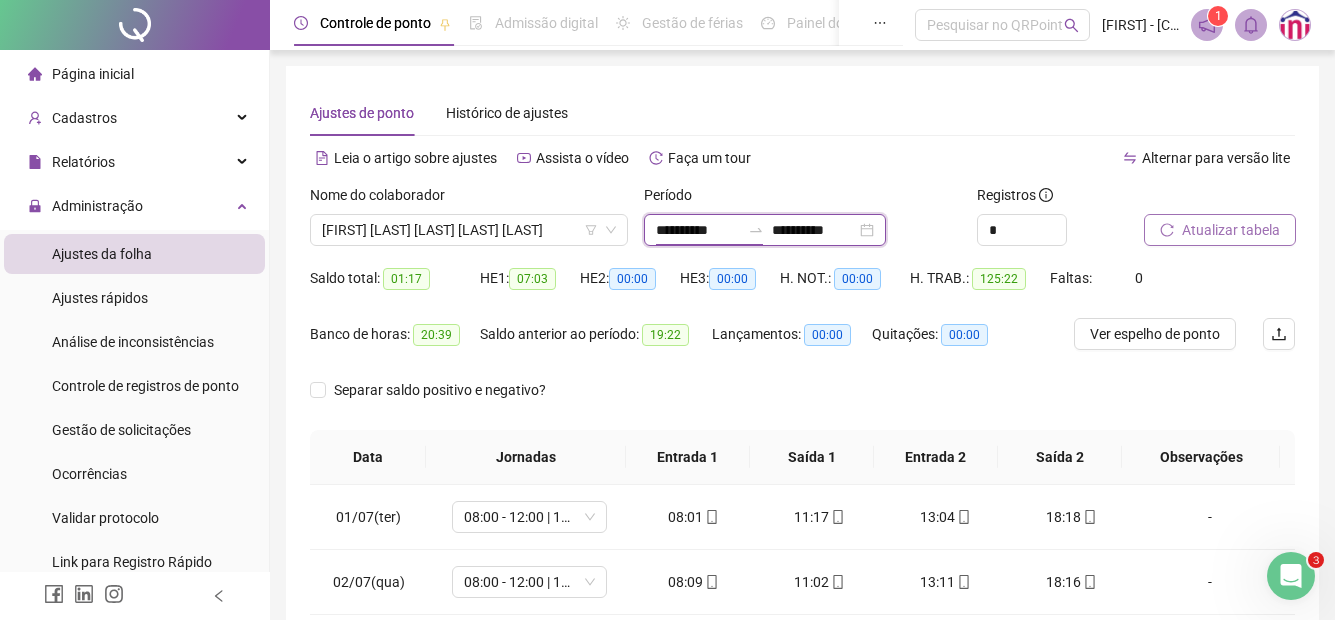 click on "**********" at bounding box center (698, 230) 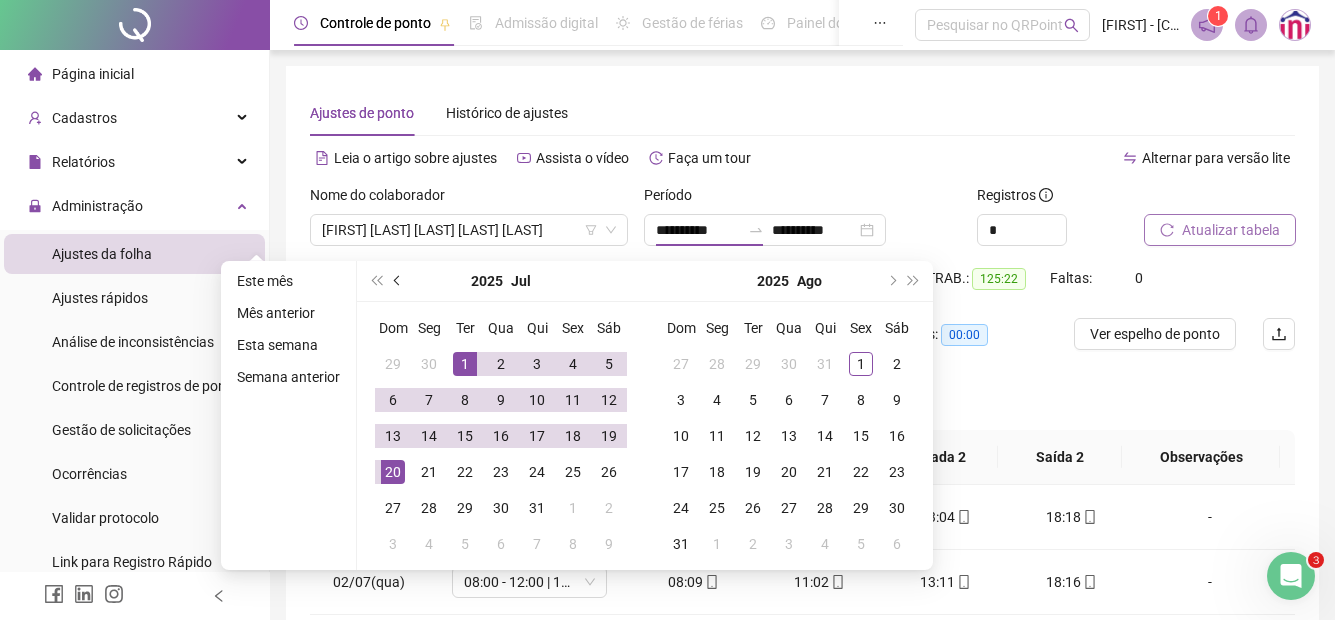 click at bounding box center [399, 281] 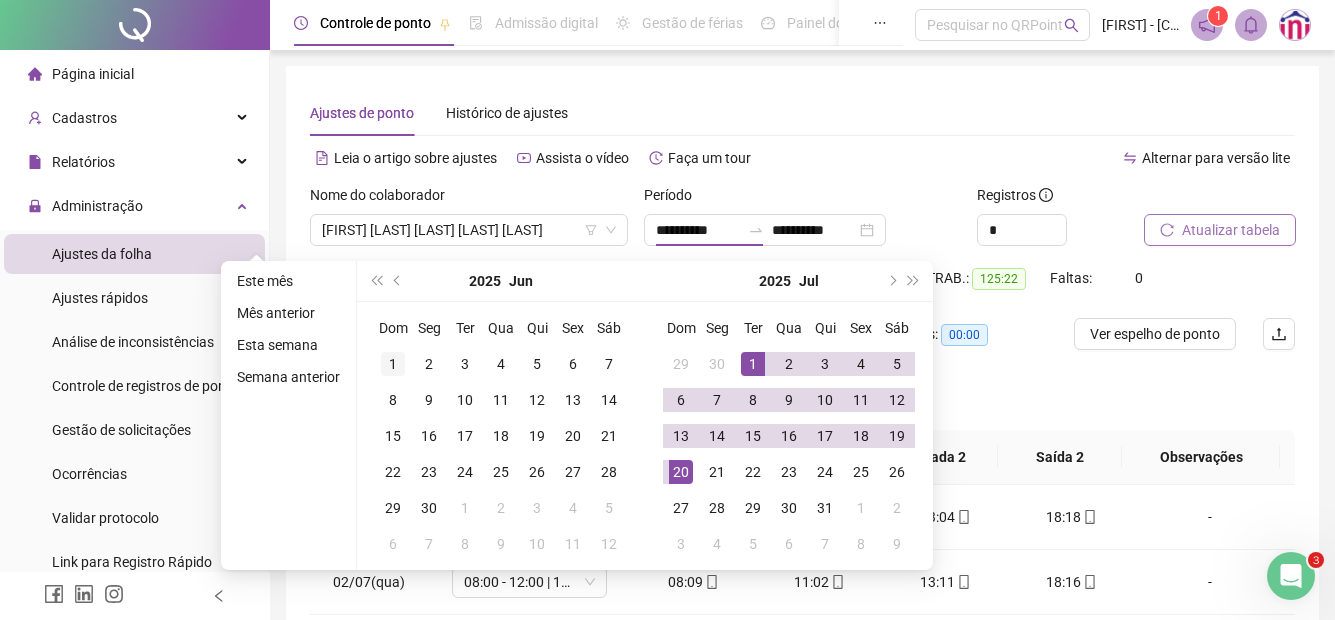 type on "**********" 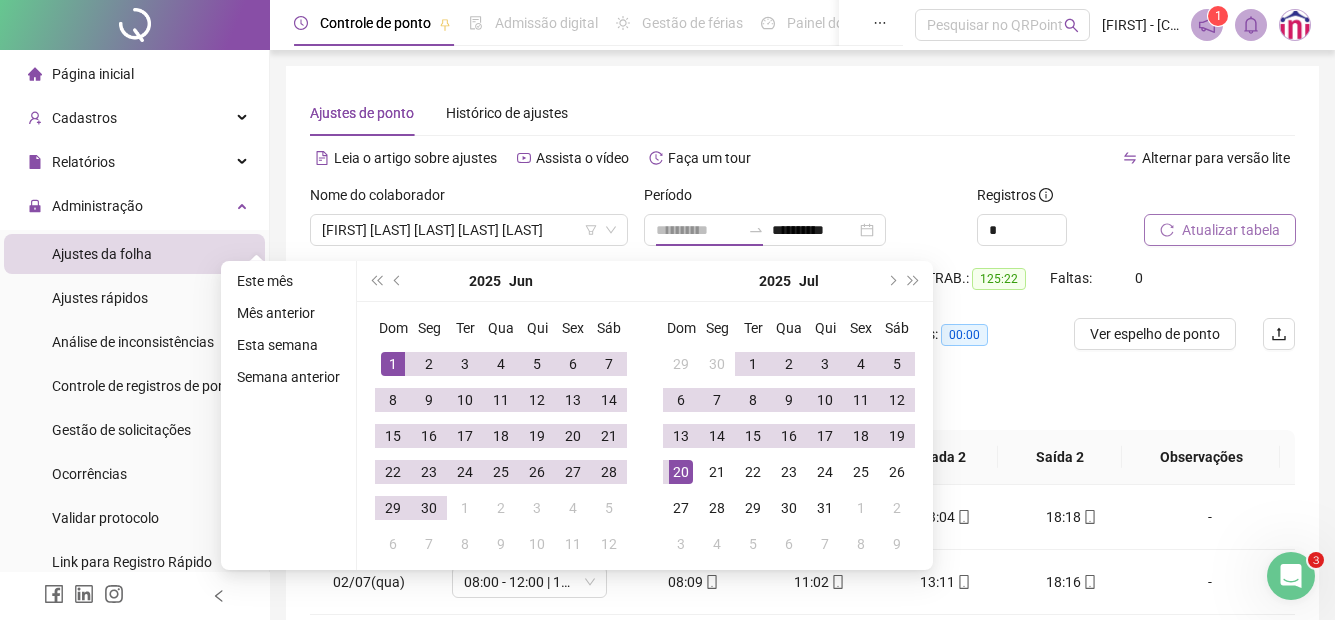 click on "1" at bounding box center (393, 364) 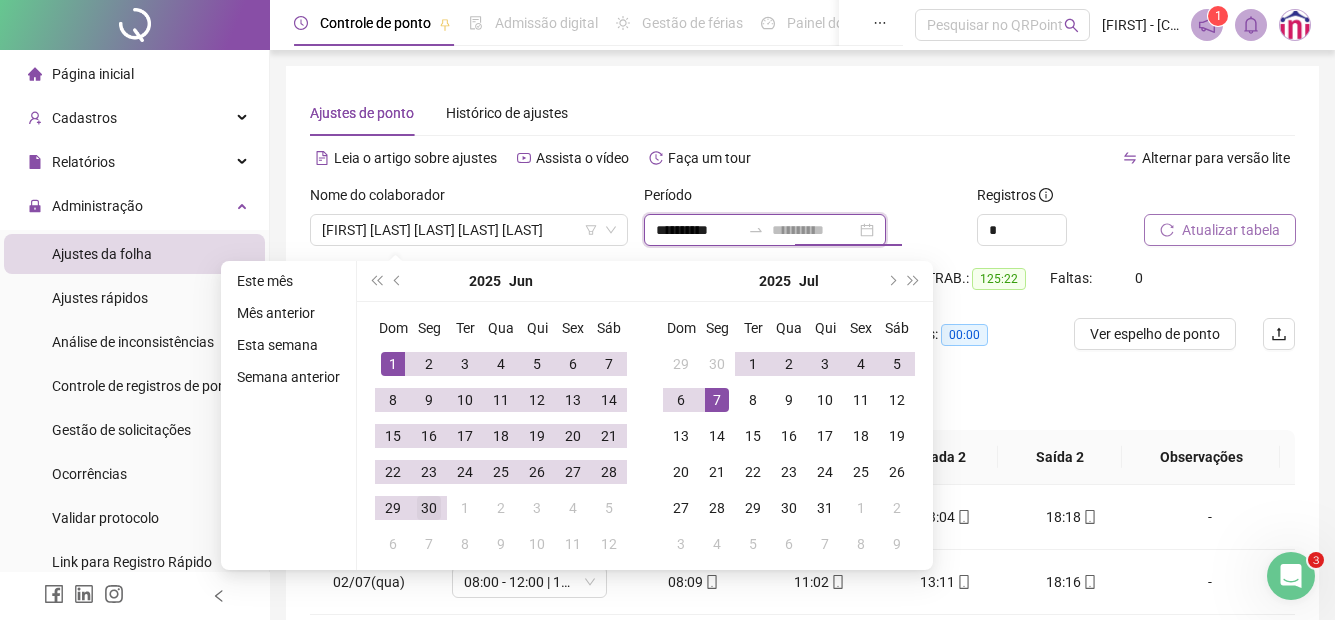 type on "**********" 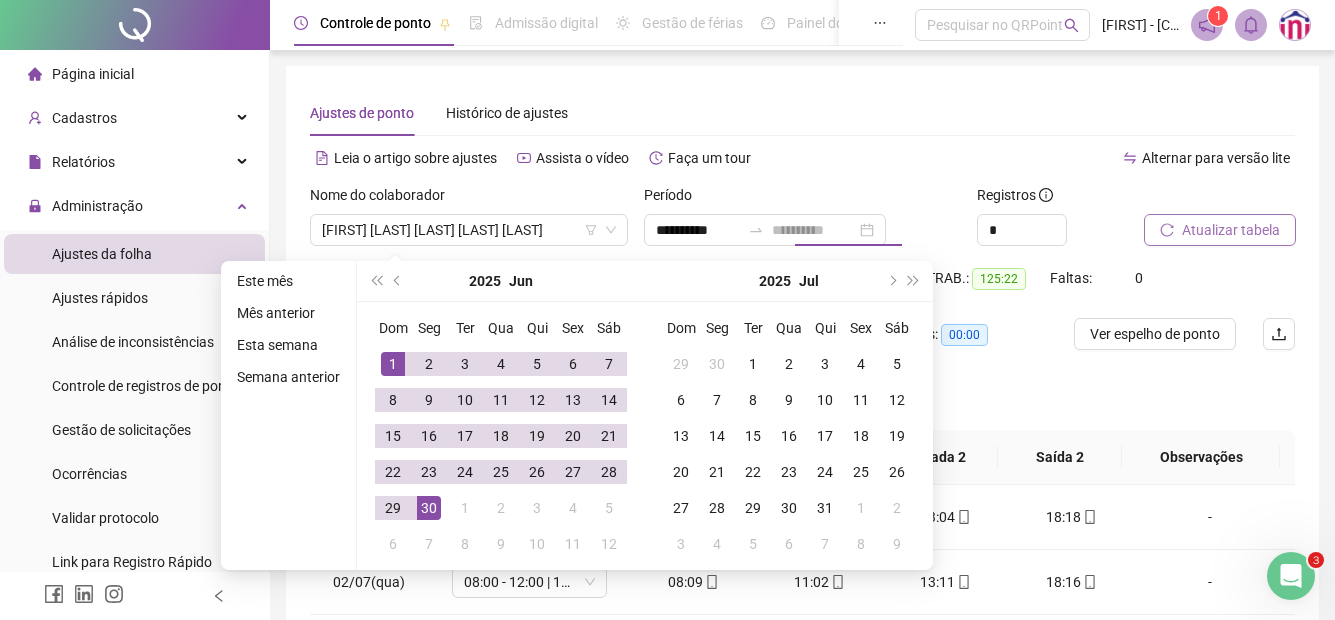click on "30" at bounding box center (429, 508) 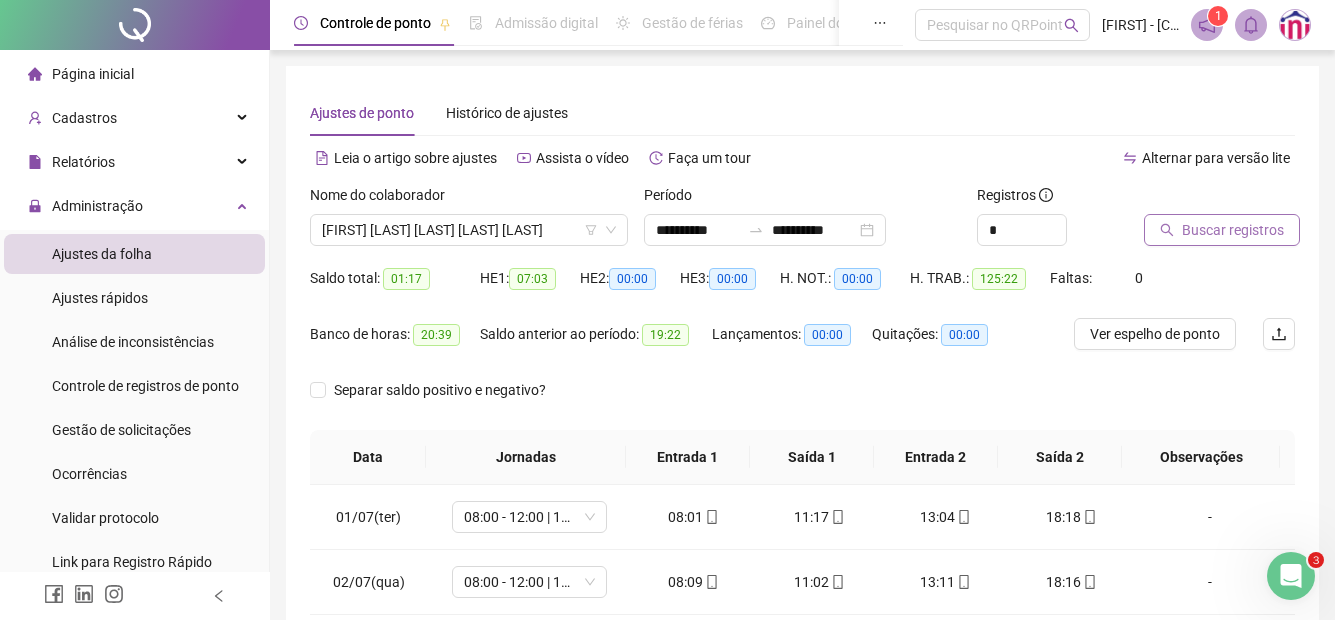 click on "Buscar registros" at bounding box center (1233, 230) 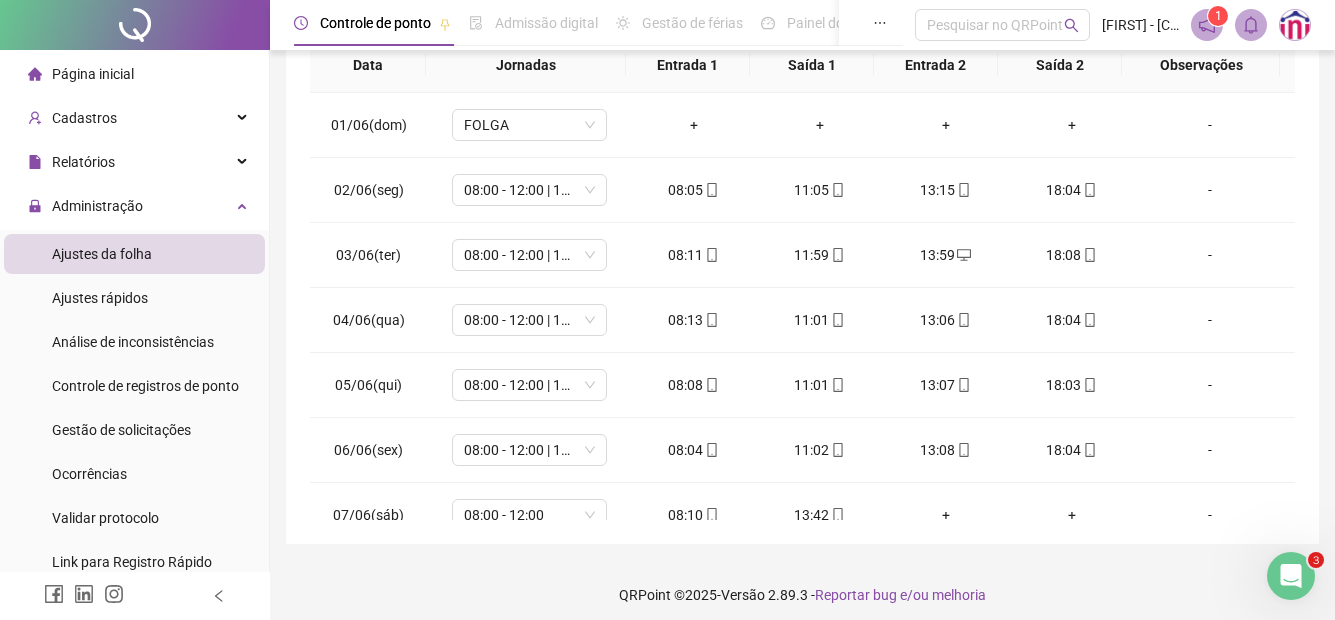 scroll, scrollTop: 402, scrollLeft: 0, axis: vertical 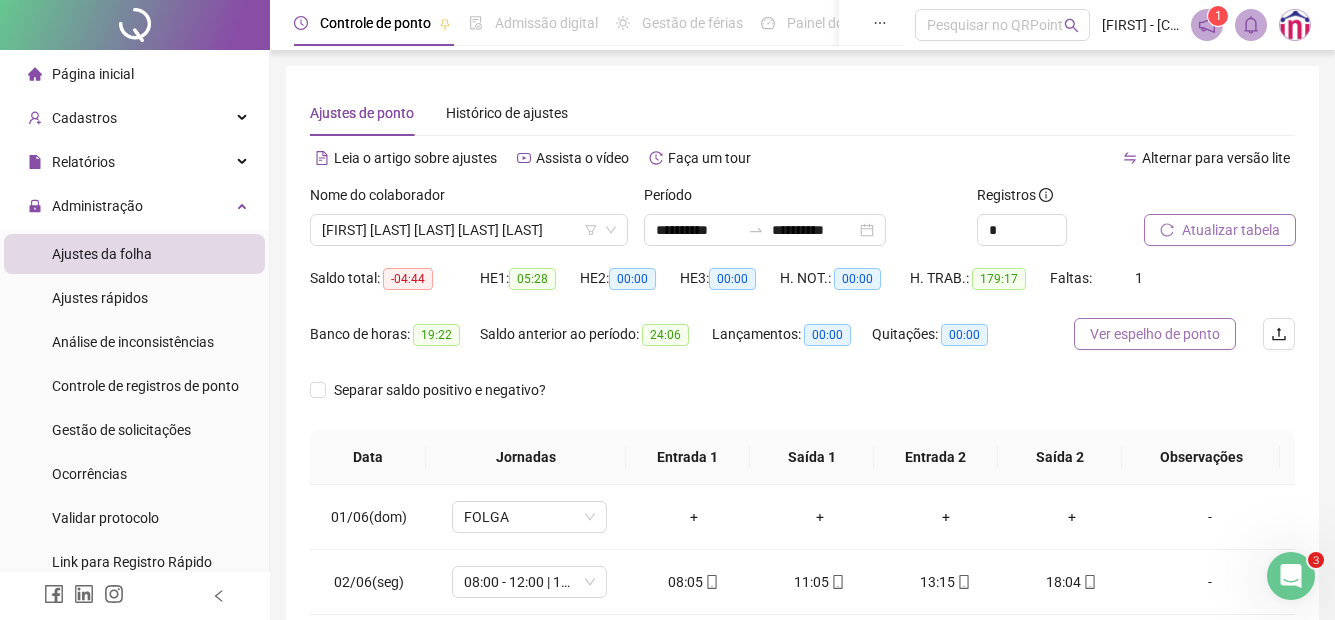 click on "Ver espelho de ponto" at bounding box center (1155, 334) 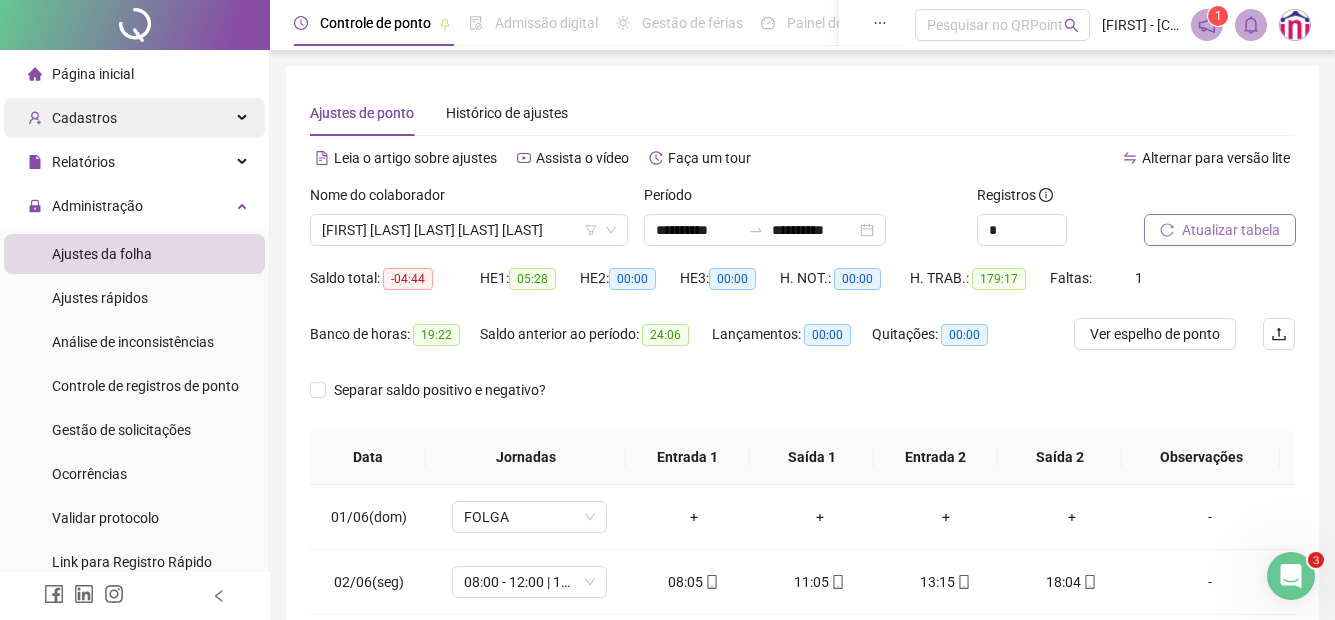 click on "Cadastros" at bounding box center (134, 118) 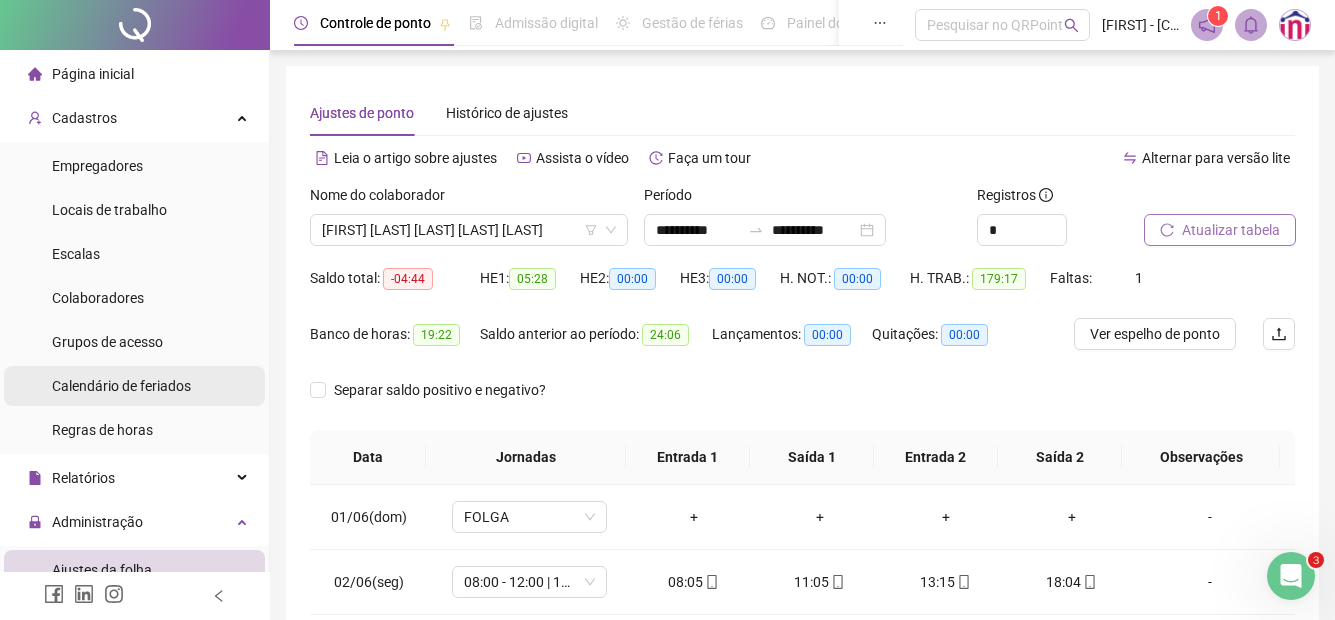 click on "Calendário de feriados" at bounding box center (121, 386) 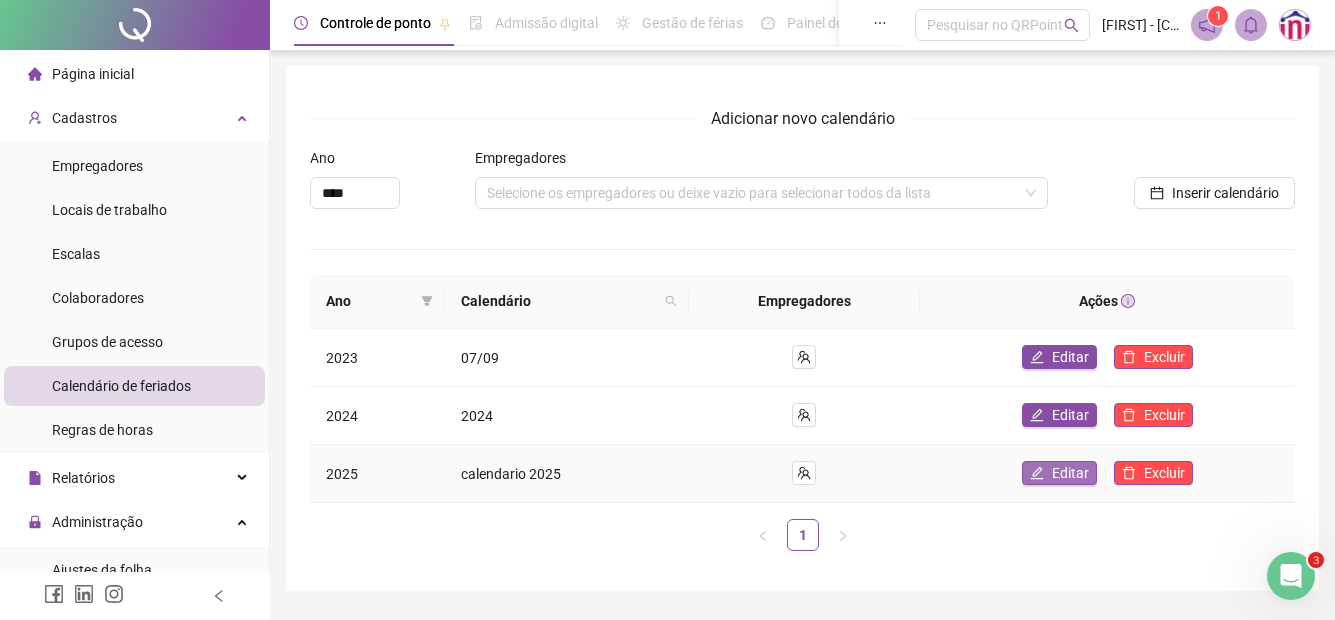 click on "Editar" at bounding box center [1070, 473] 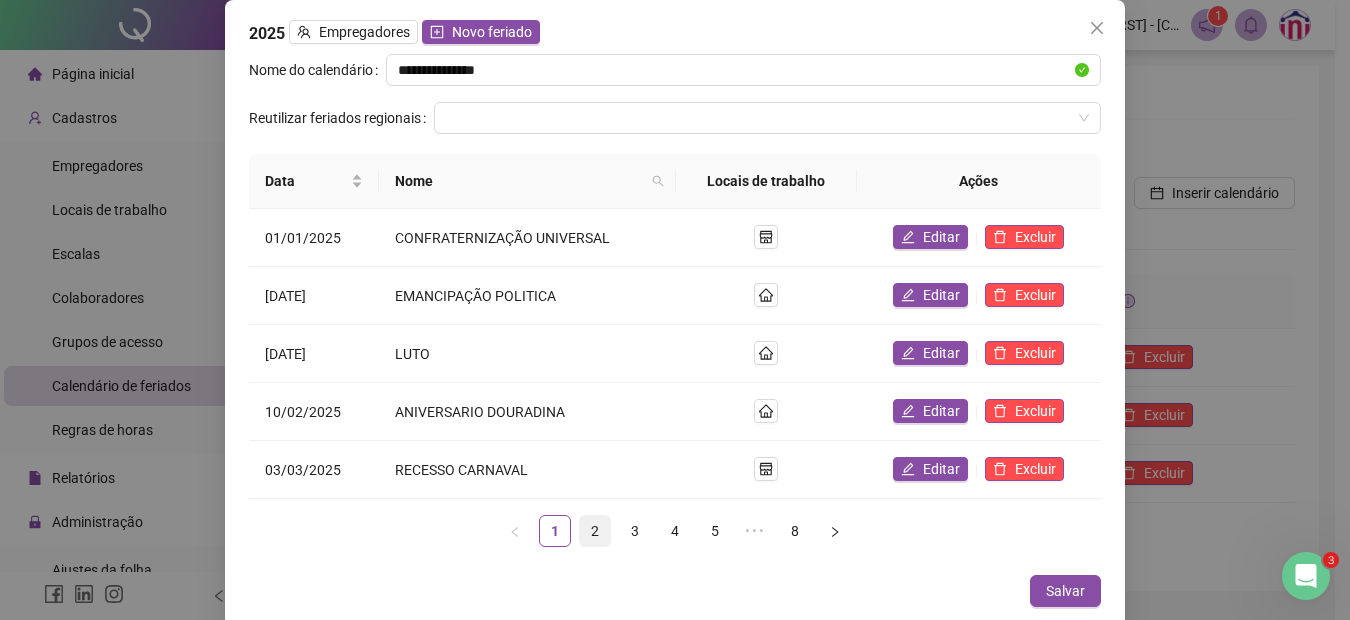 click on "2" at bounding box center (595, 531) 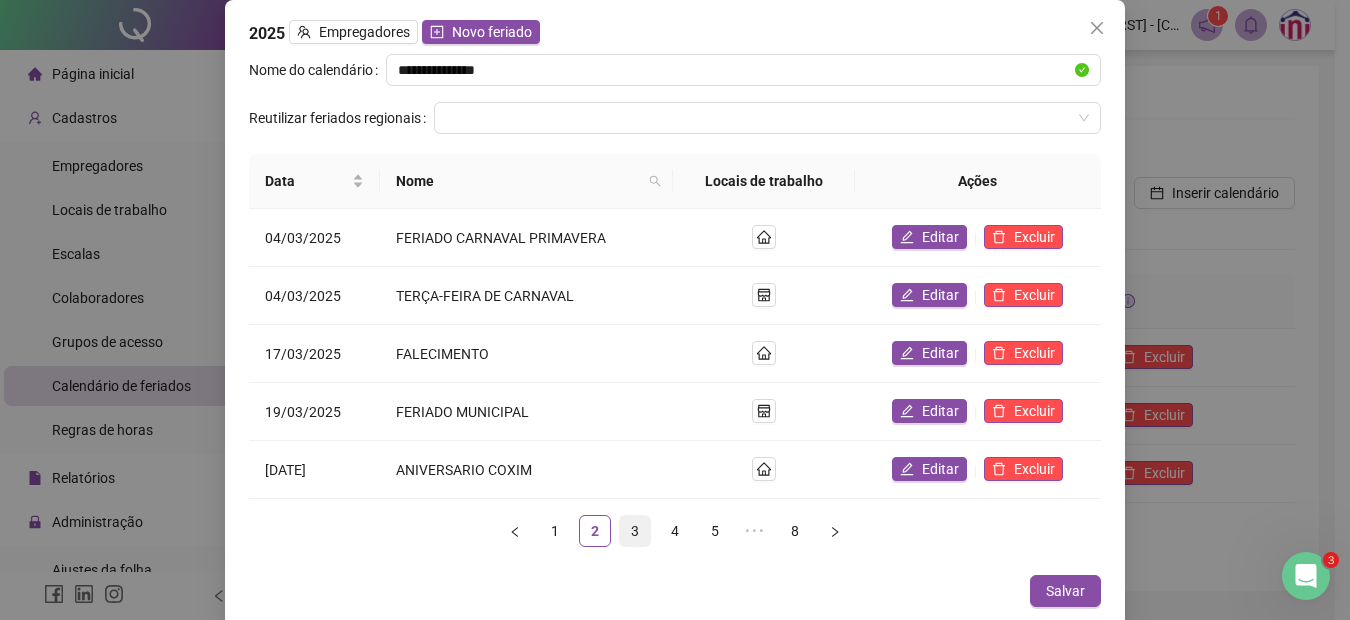 click on "3" at bounding box center [635, 531] 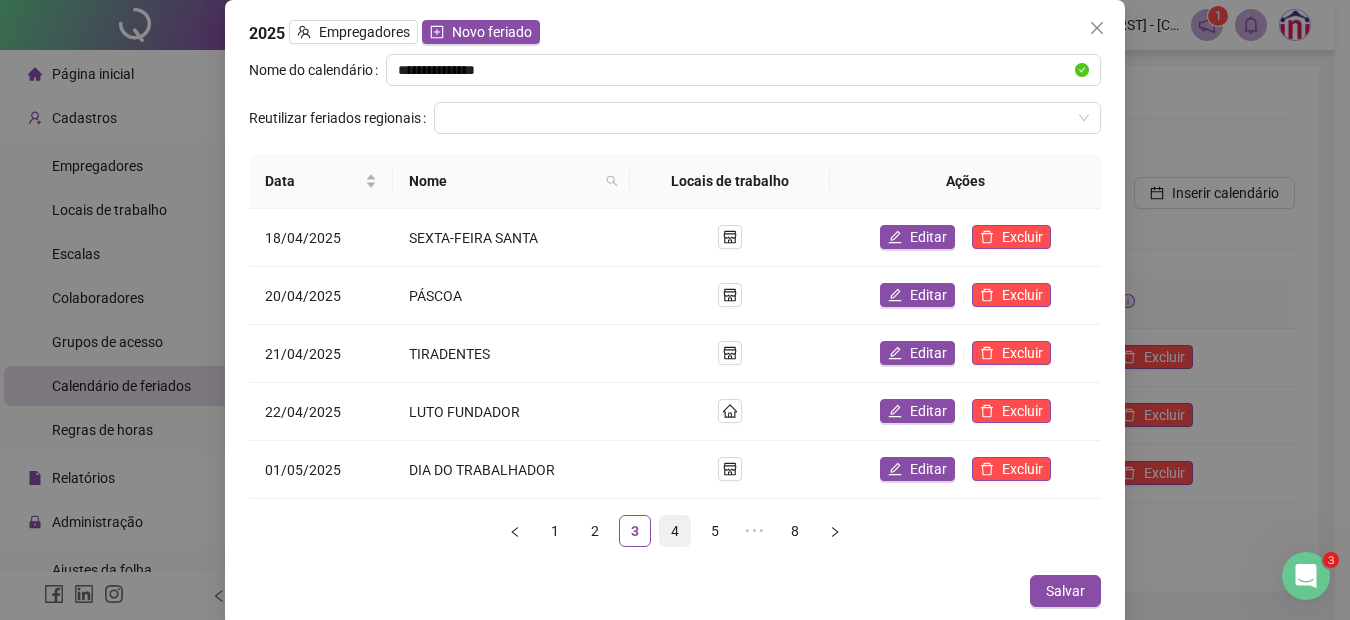 click on "4" at bounding box center [675, 531] 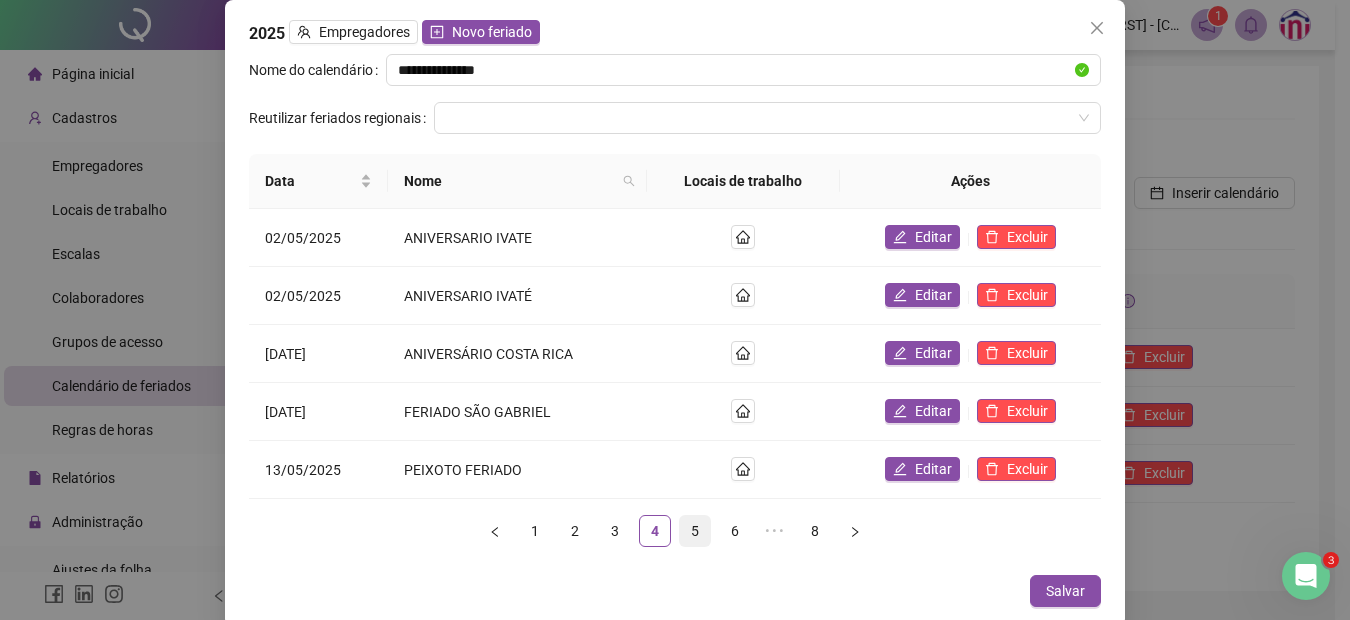 click on "5" at bounding box center [695, 531] 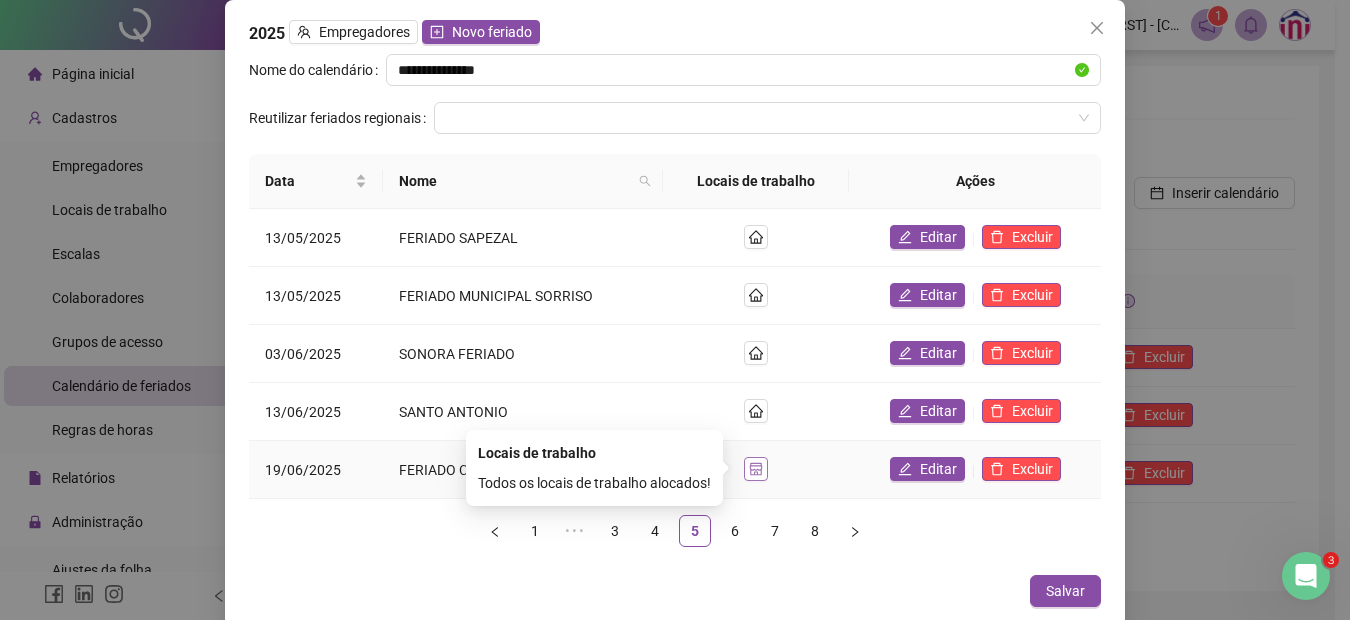 click 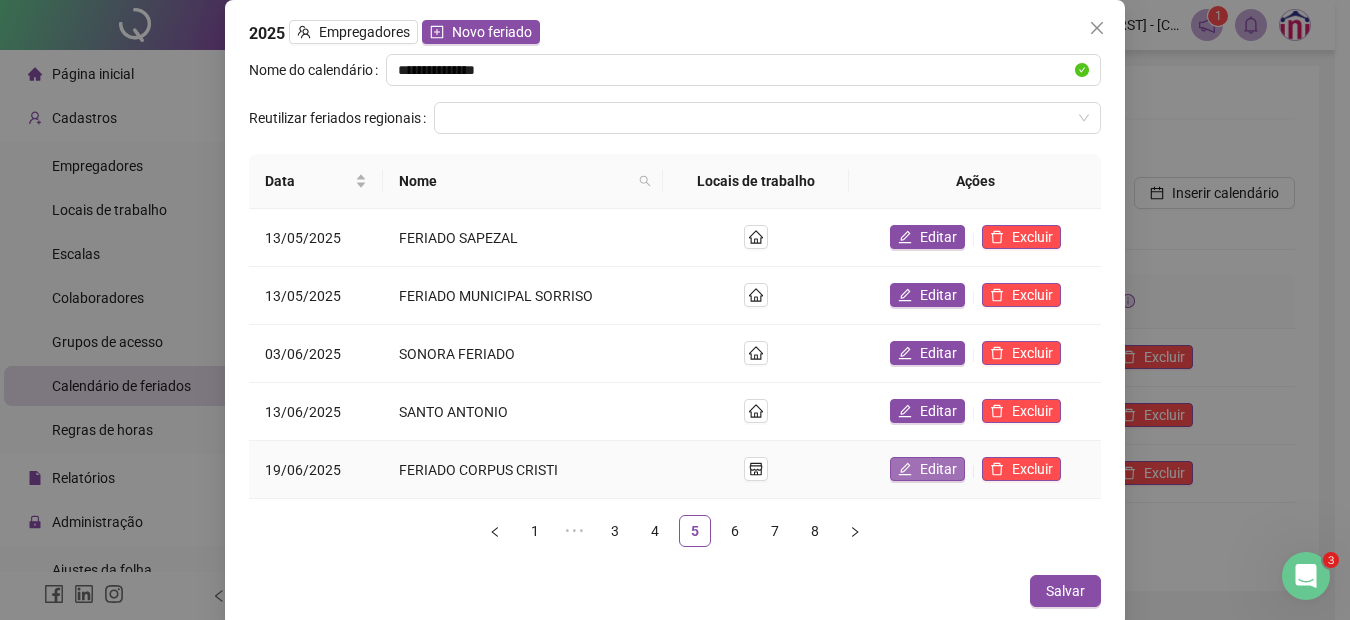 click on "Editar" at bounding box center (938, 469) 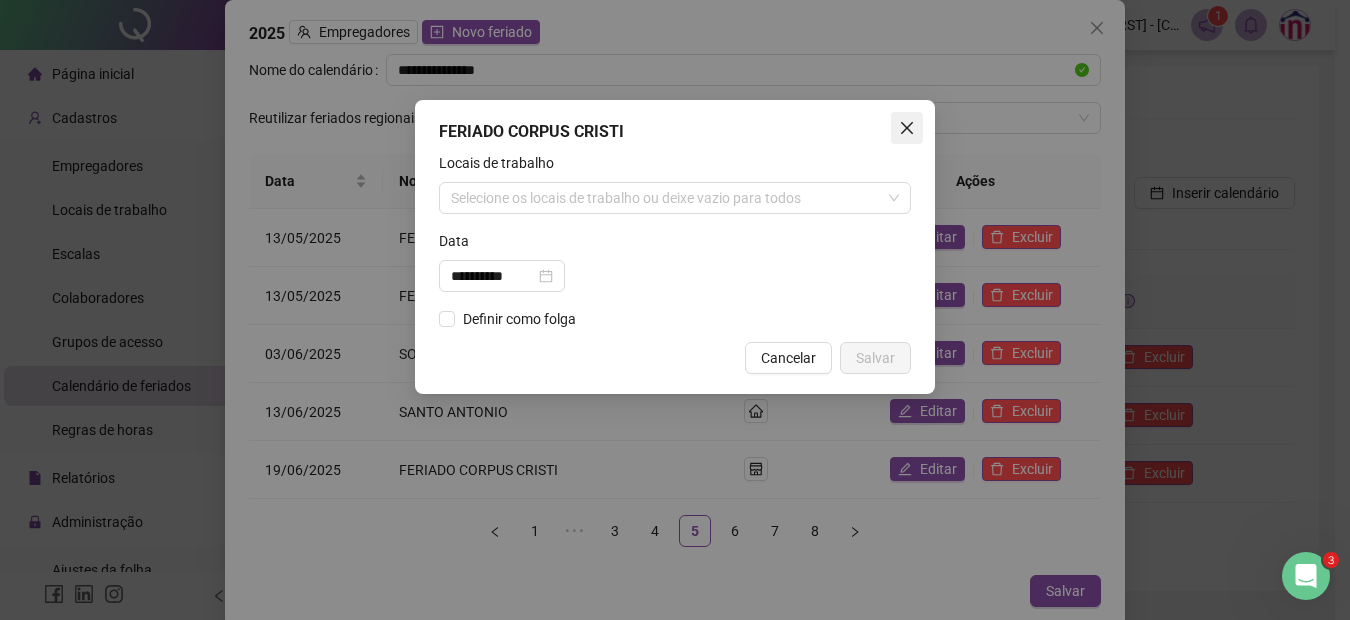 click 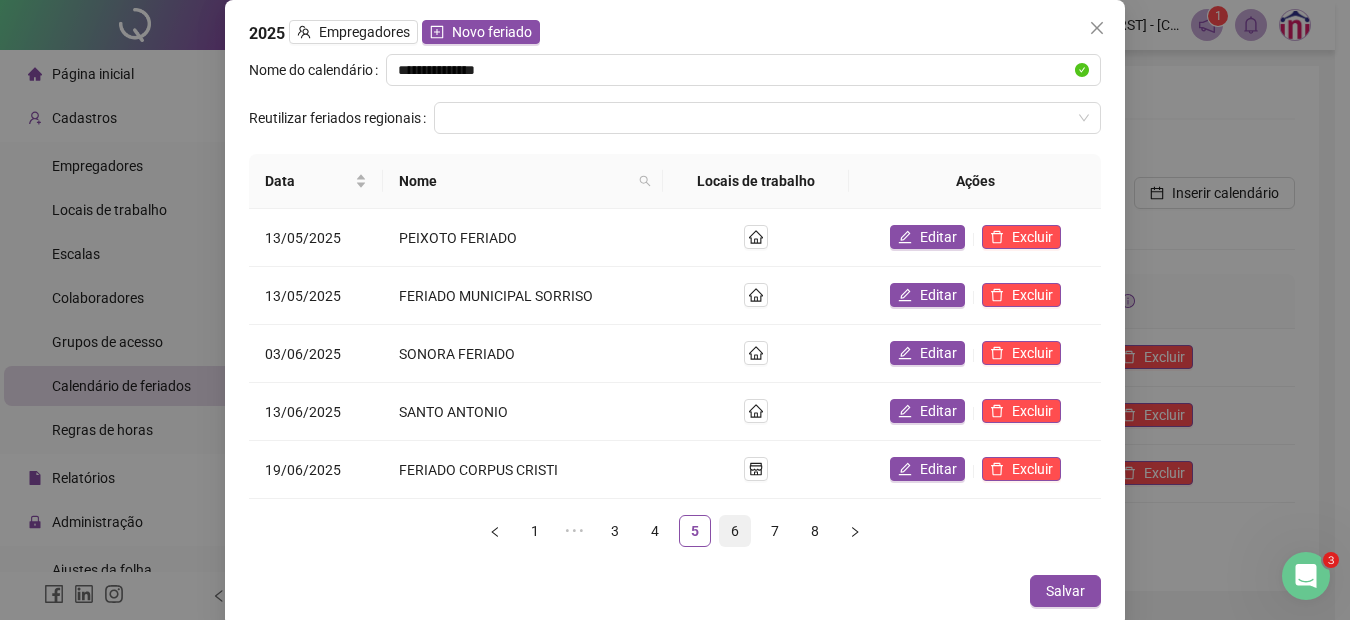 click on "6" at bounding box center [735, 531] 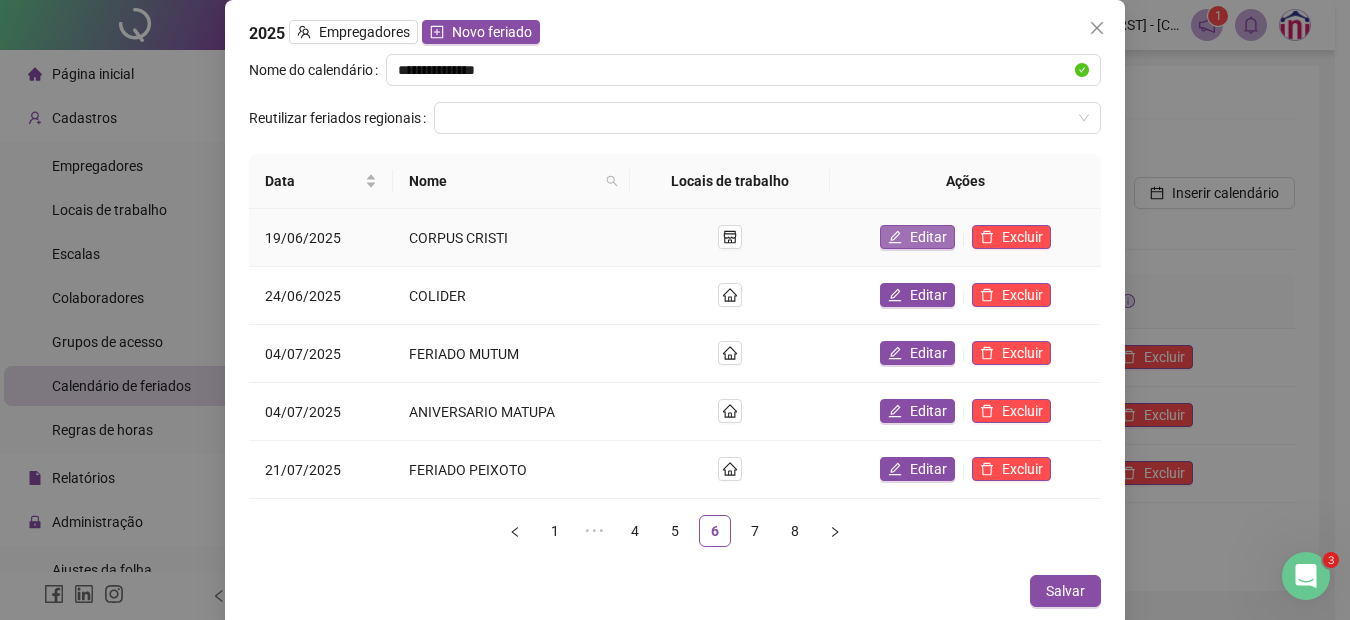 click on "Editar" at bounding box center [928, 237] 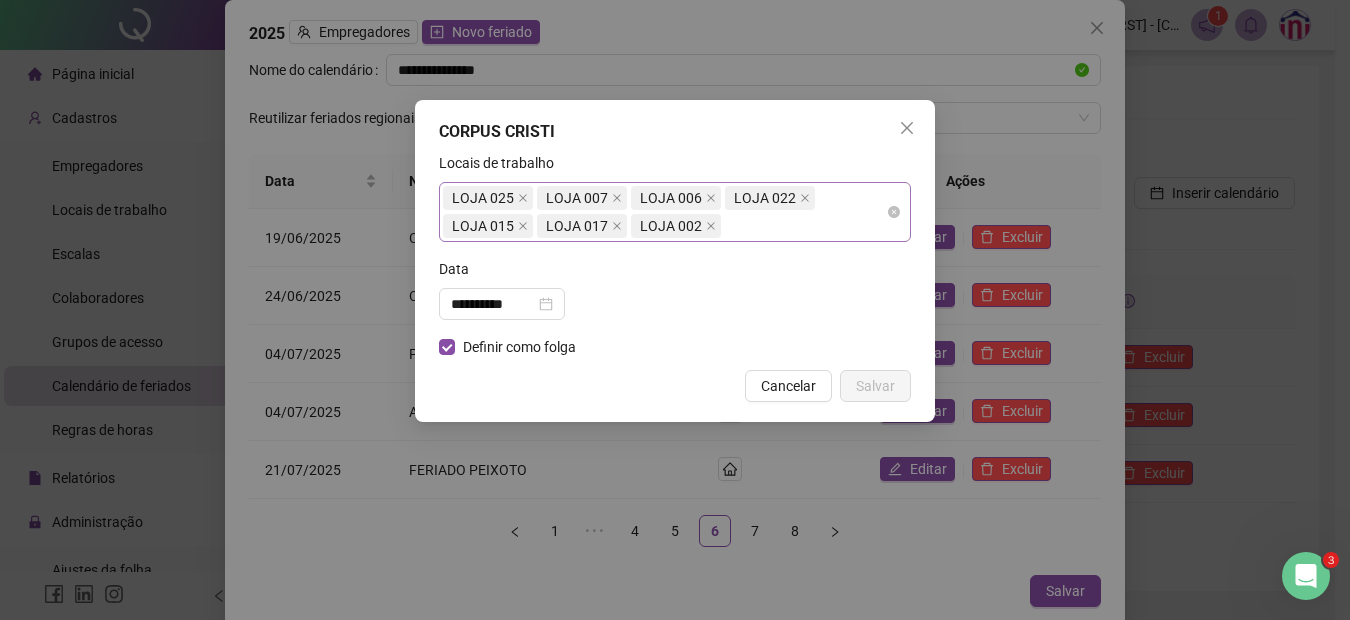 click on "LOJA 025 LOJA 007 LOJA 006 LOJA 022 LOJA 015 LOJA 017 LOJA 002" at bounding box center [664, 212] 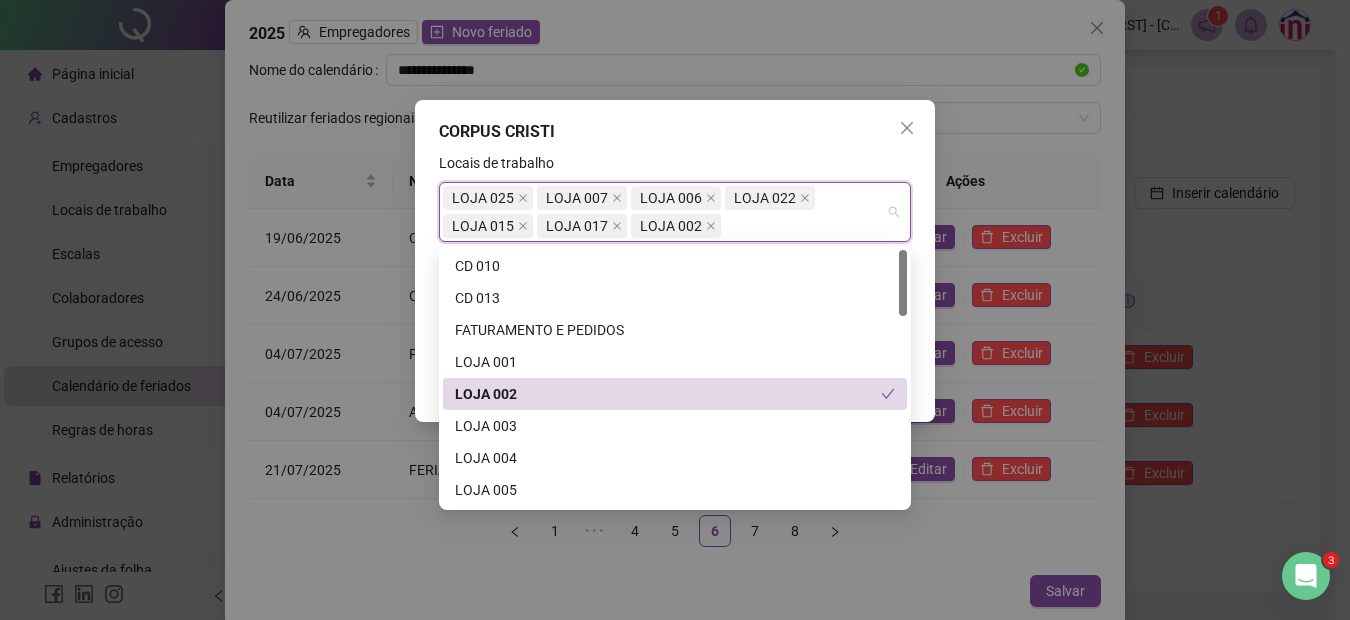 click on "LOJA 002" at bounding box center [668, 394] 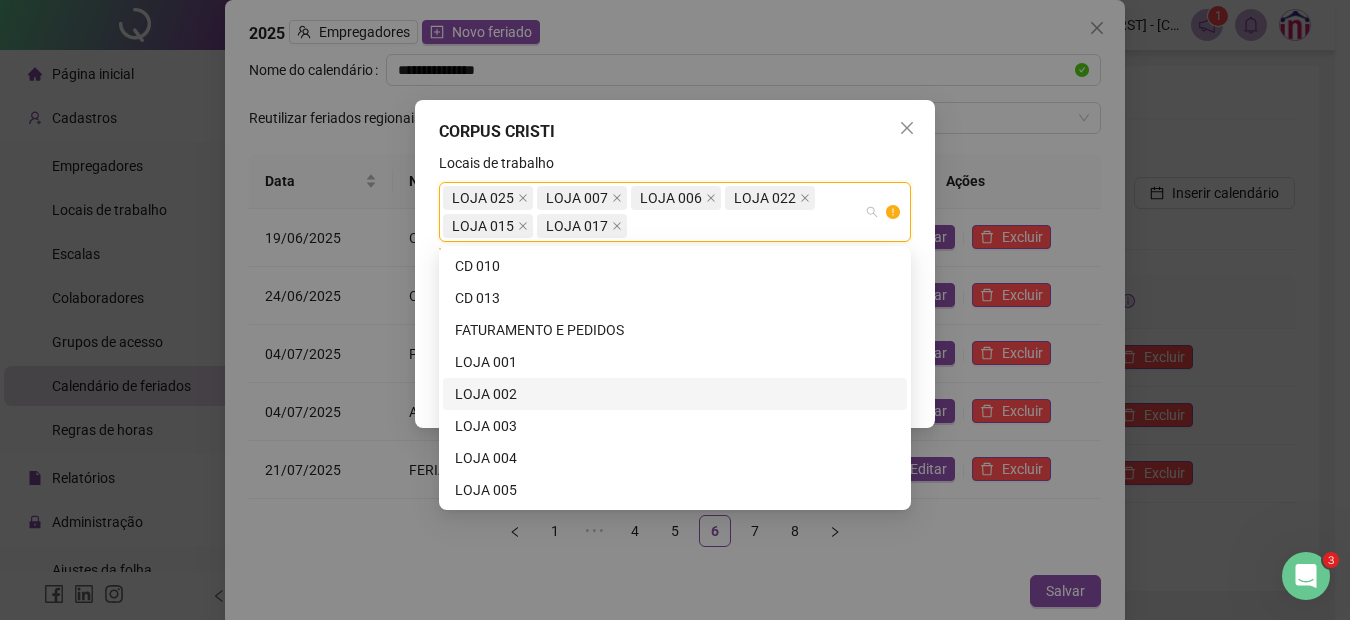 click on "LOJA 002" at bounding box center (675, 394) 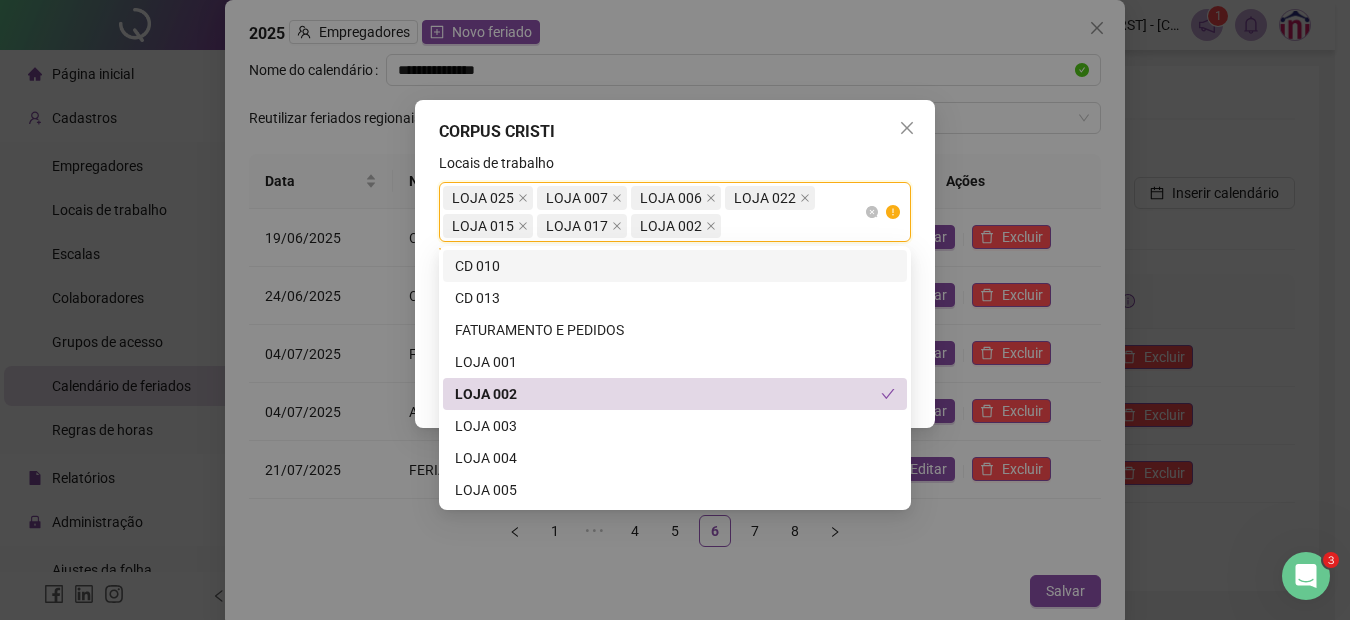 click on "LOJA 025 LOJA 007 LOJA 006 LOJA 022 LOJA 015 LOJA 017 LOJA 002" at bounding box center [664, 212] 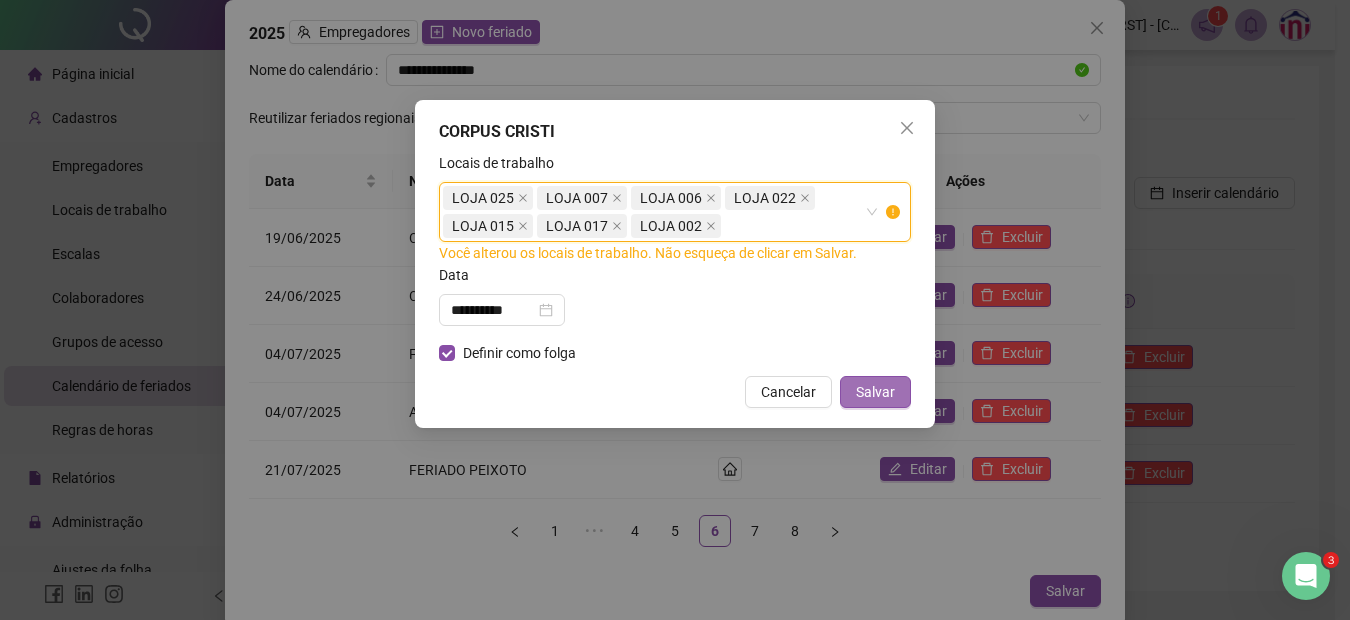 click on "Salvar" at bounding box center (875, 392) 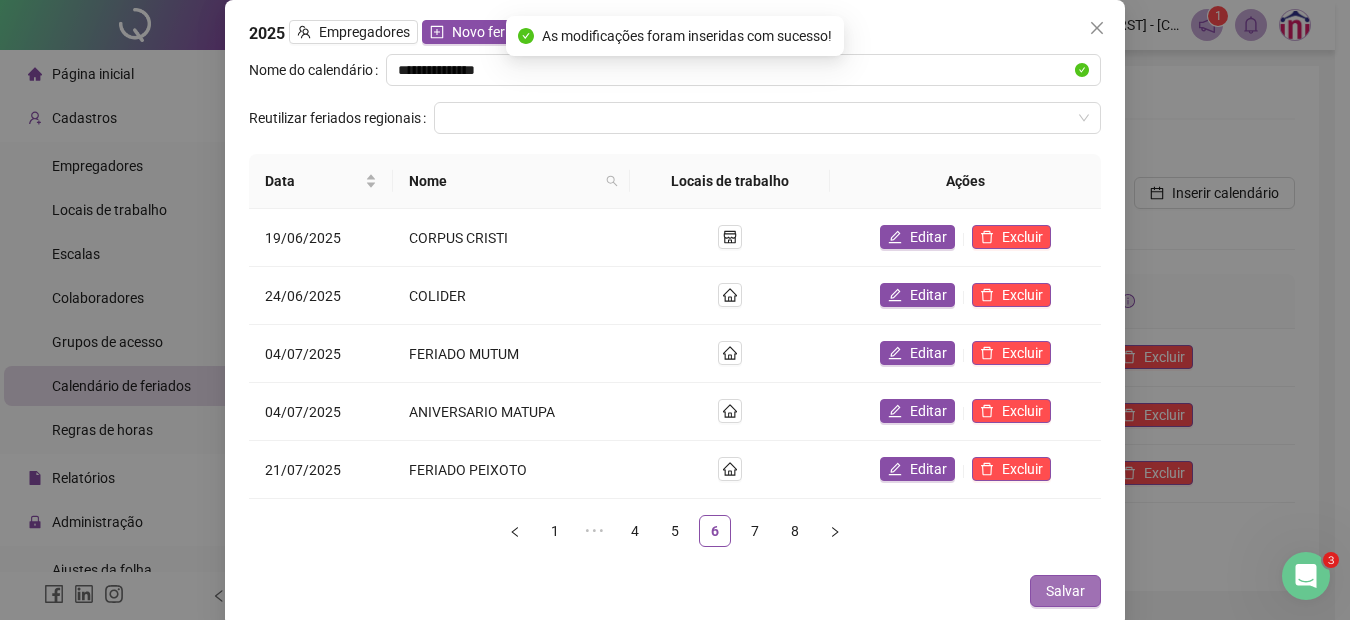 click on "Salvar" at bounding box center [1065, 591] 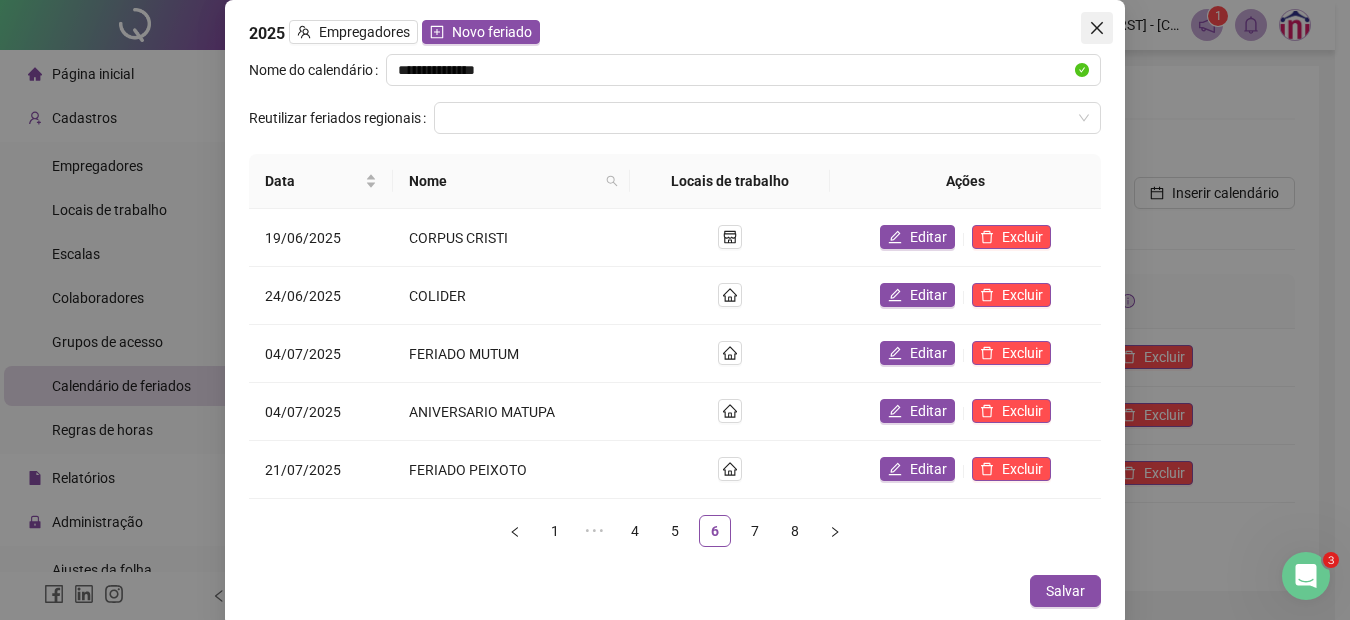 click 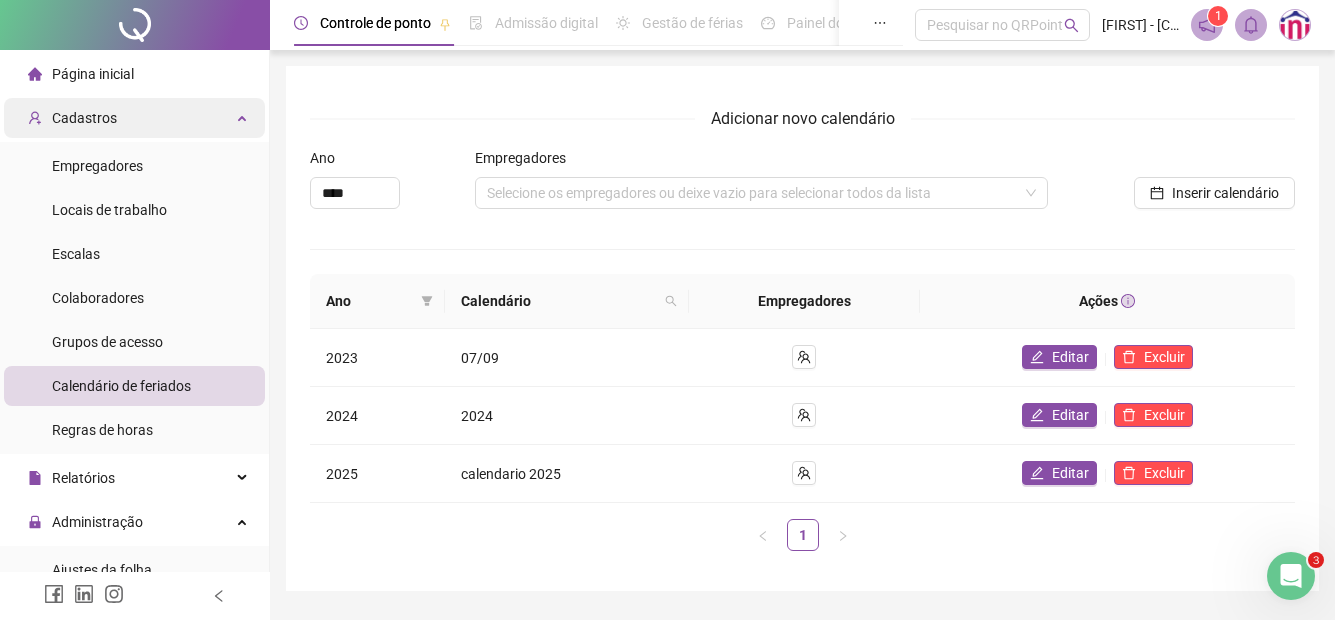 click at bounding box center [244, 116] 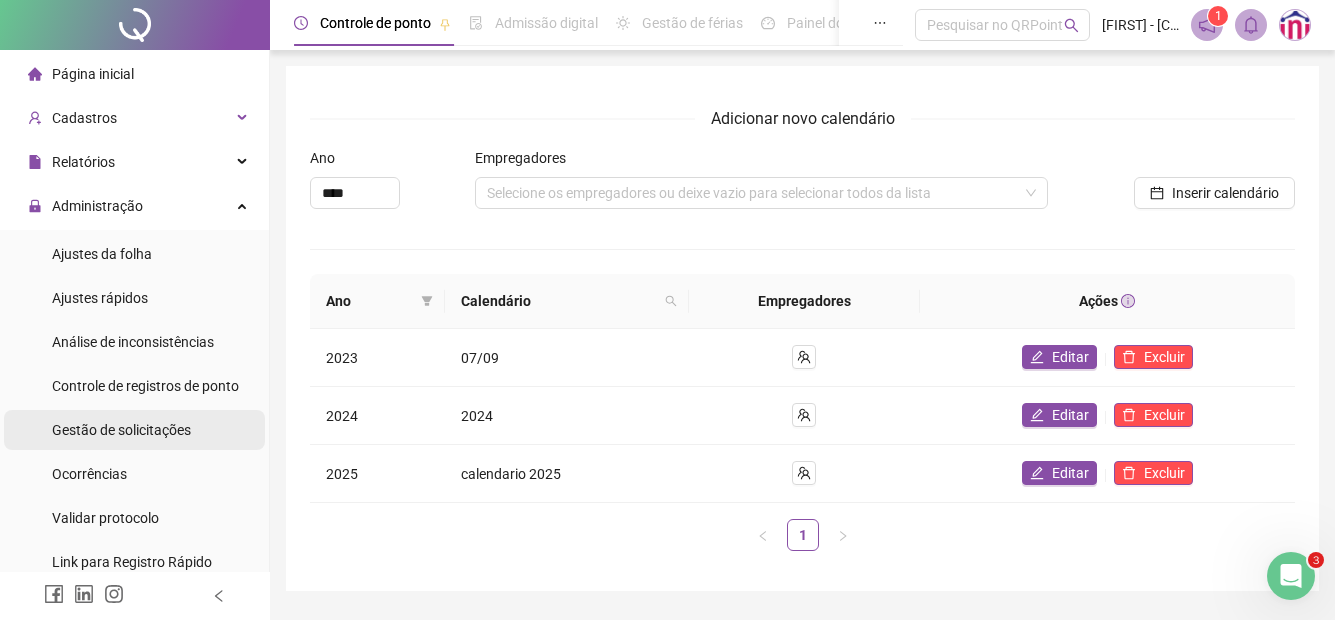 click on "Gestão de solicitações" at bounding box center (121, 430) 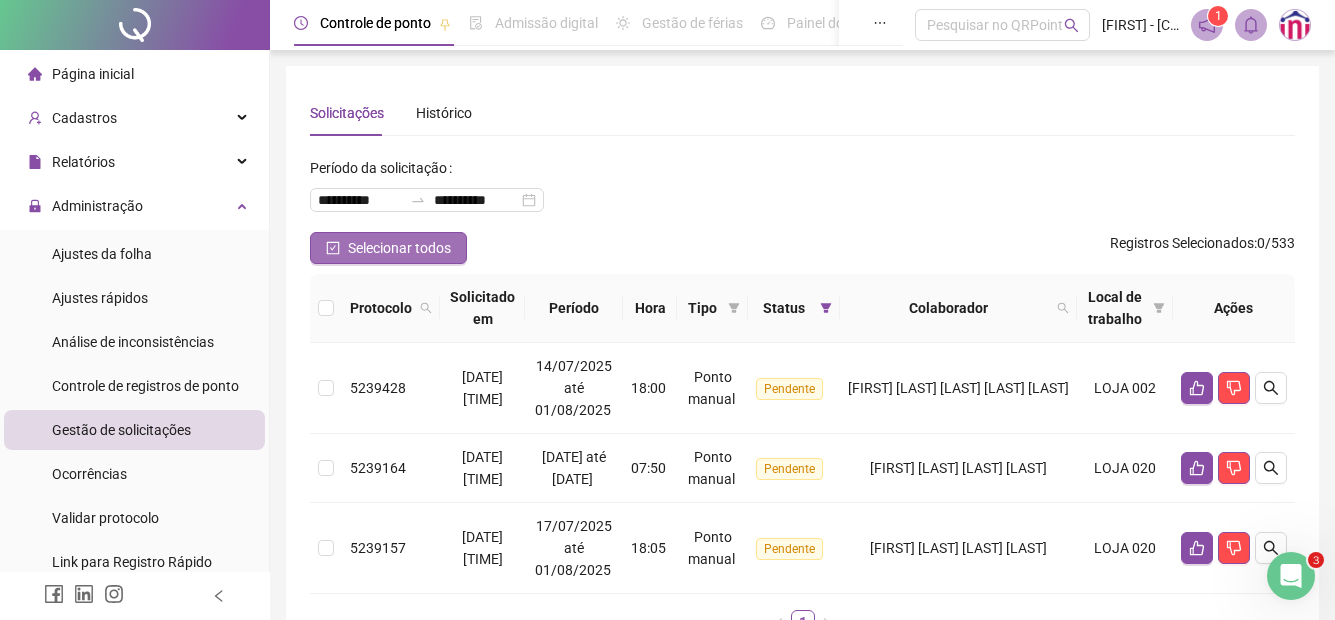 click on "Selecionar todos" at bounding box center (399, 248) 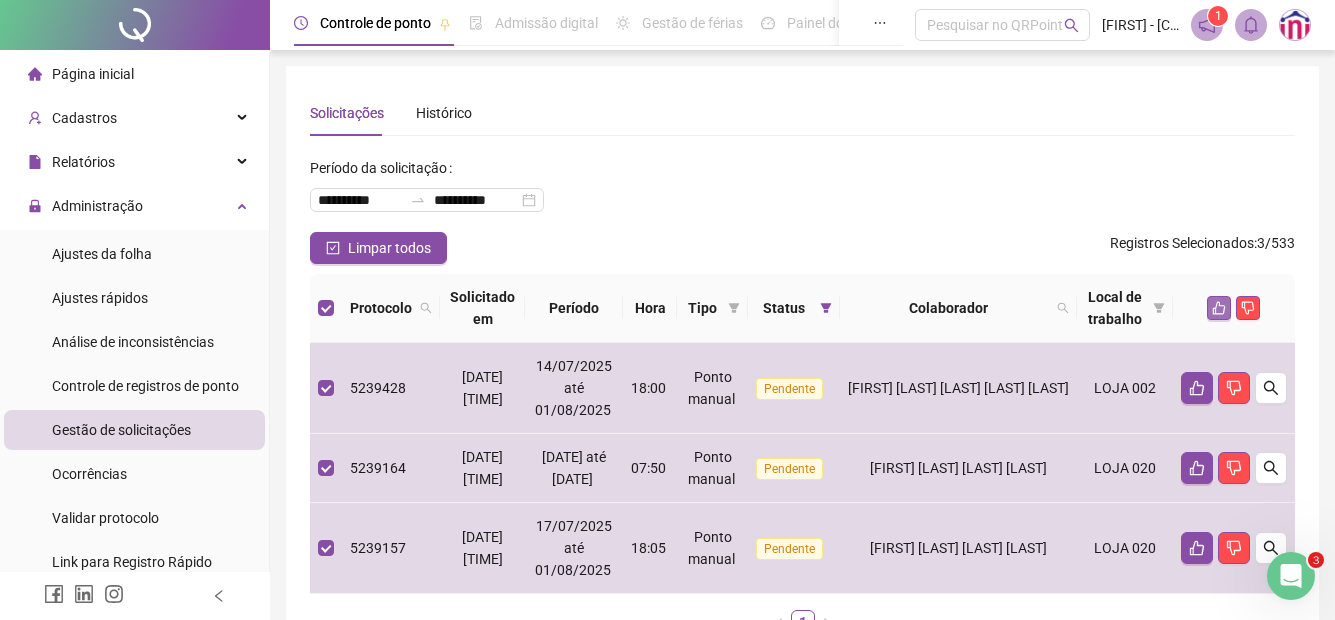 click 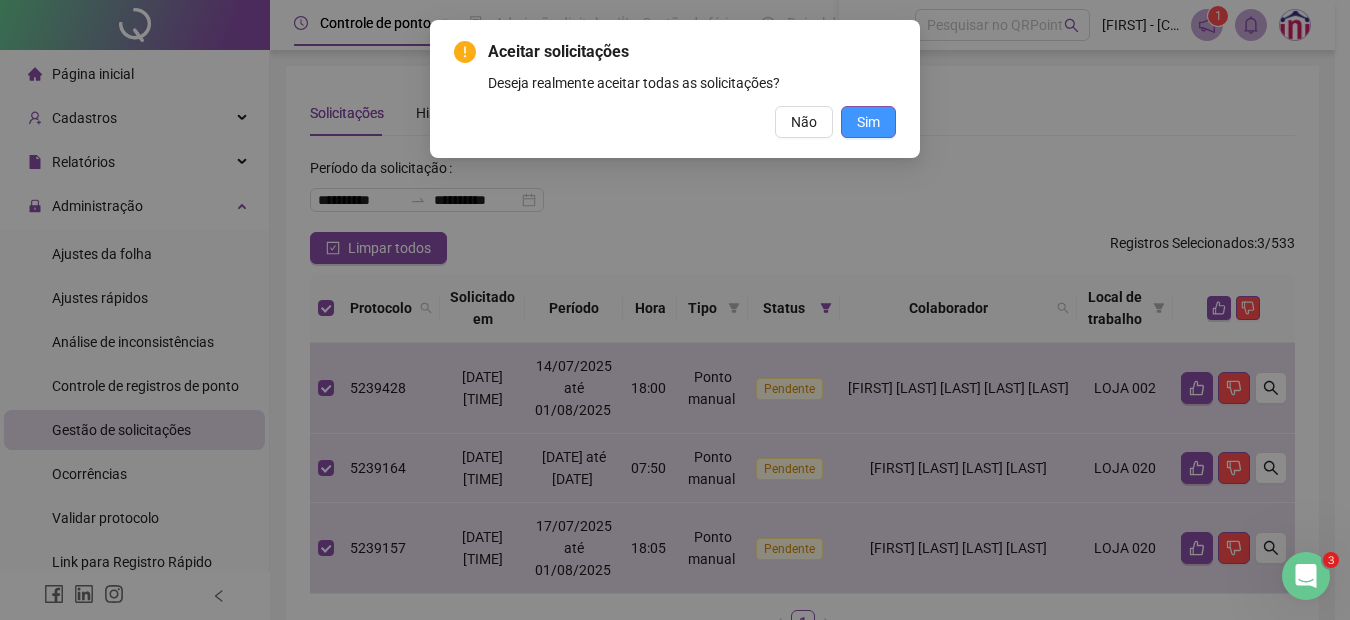 click on "Sim" at bounding box center (868, 122) 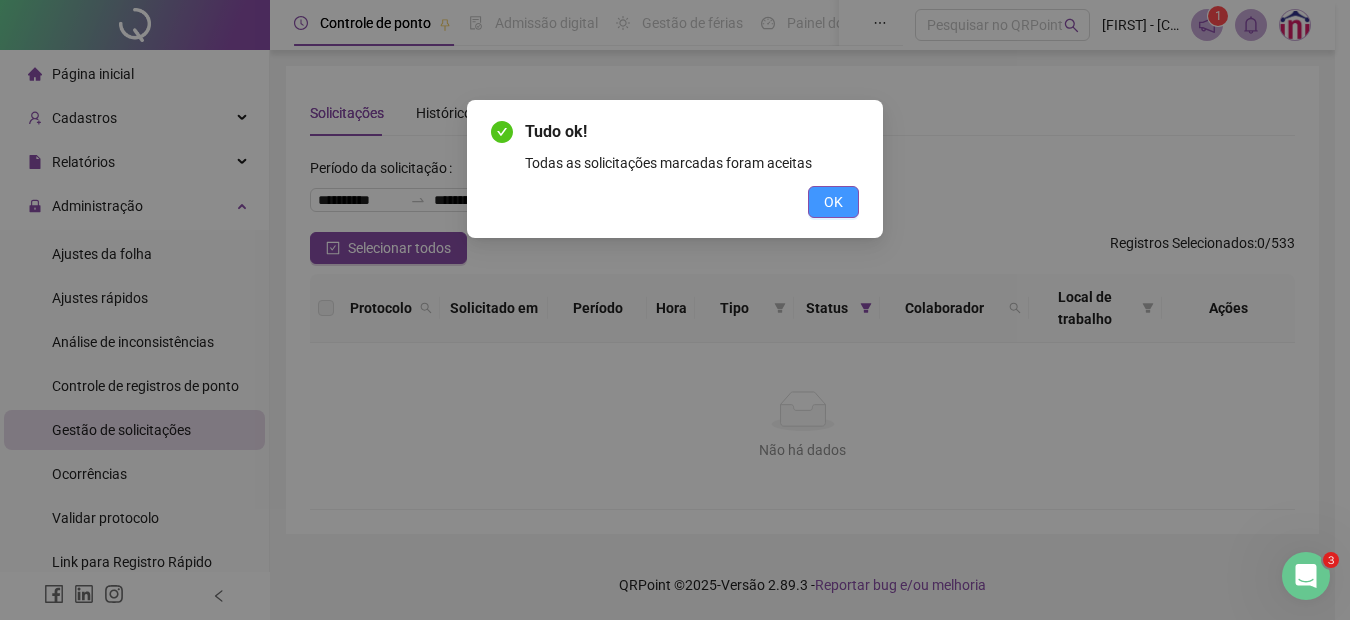 click on "OK" at bounding box center [833, 202] 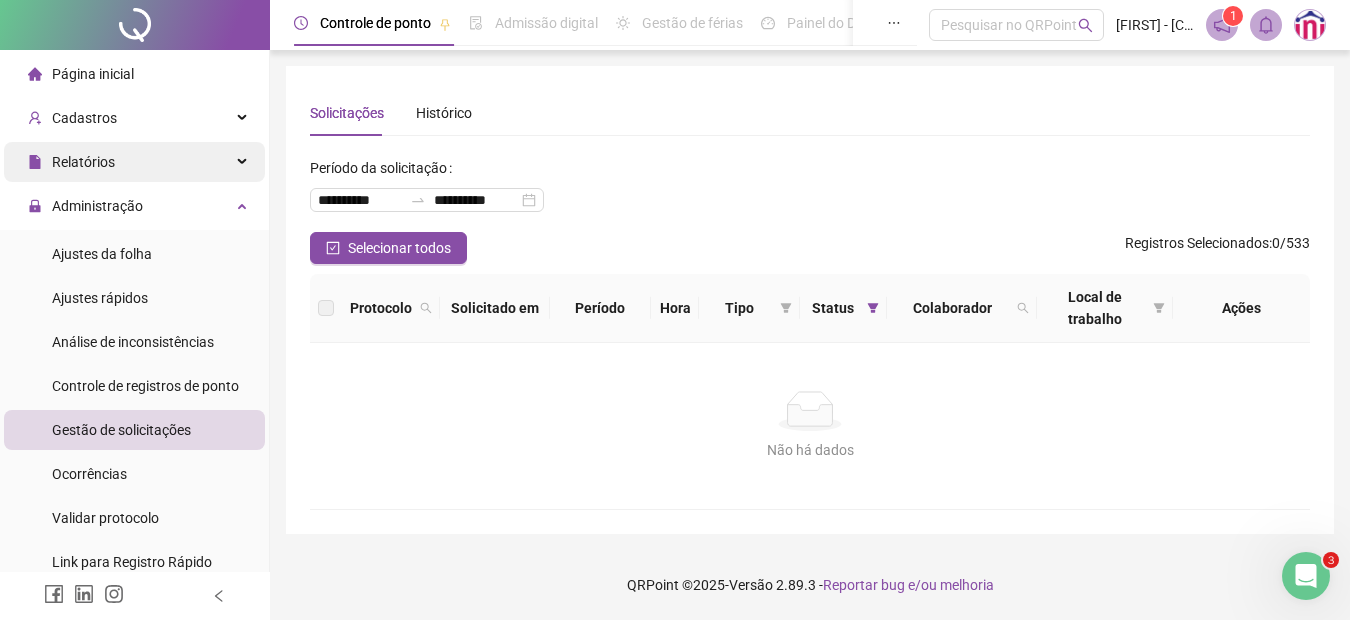 click on "Relatórios" at bounding box center [134, 162] 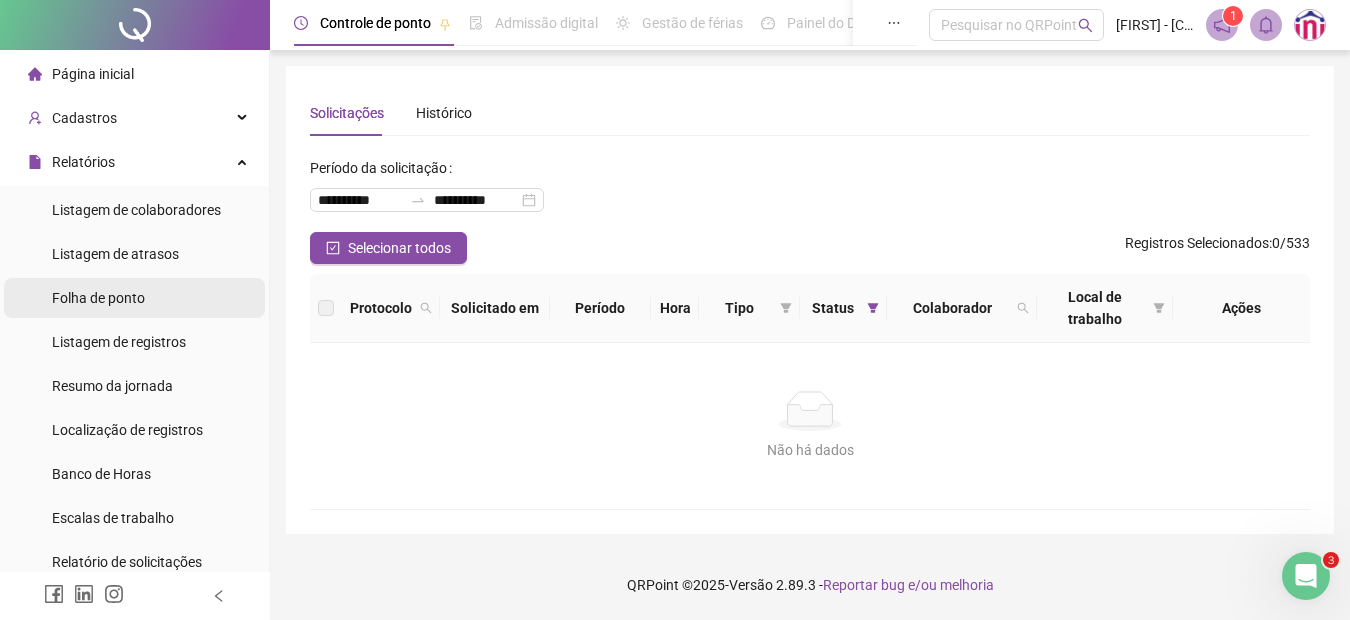 click on "Folha de ponto" at bounding box center [98, 298] 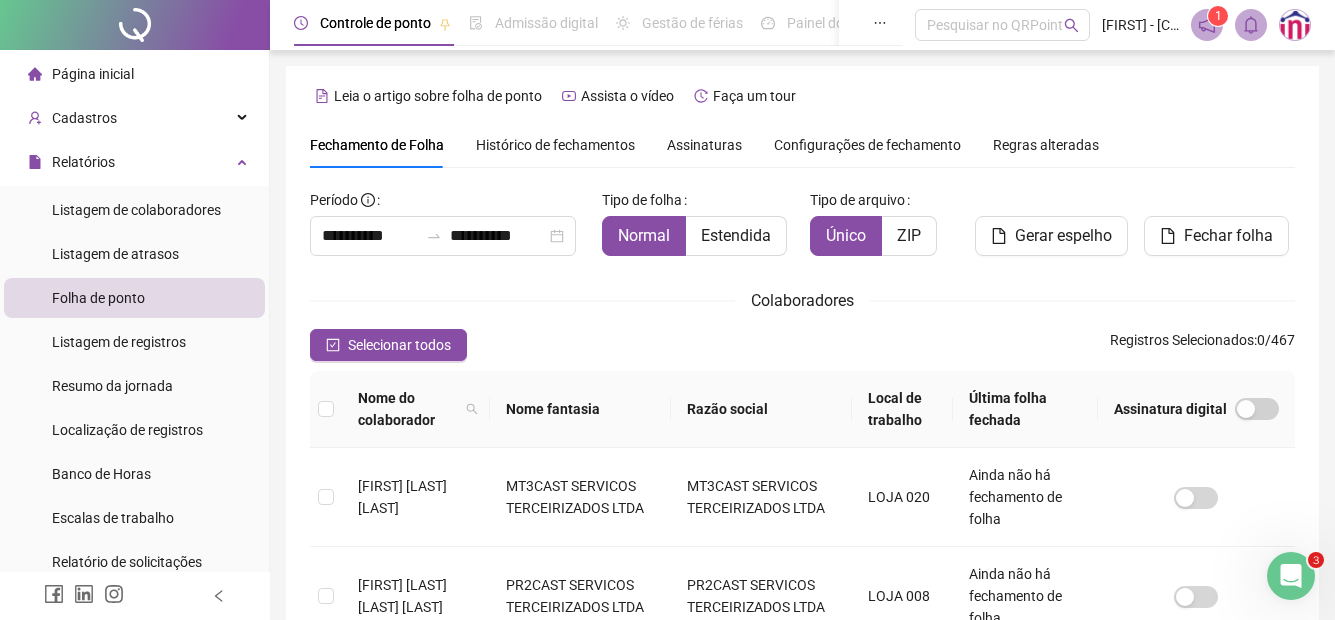 scroll, scrollTop: 100, scrollLeft: 0, axis: vertical 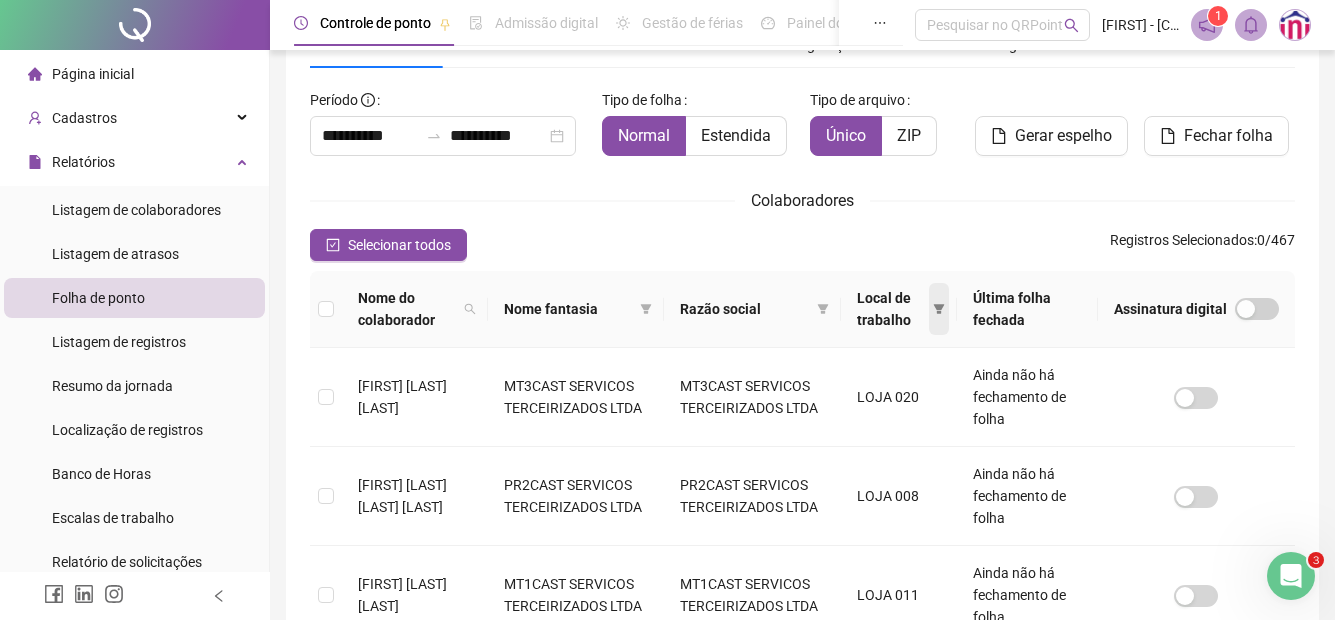 click 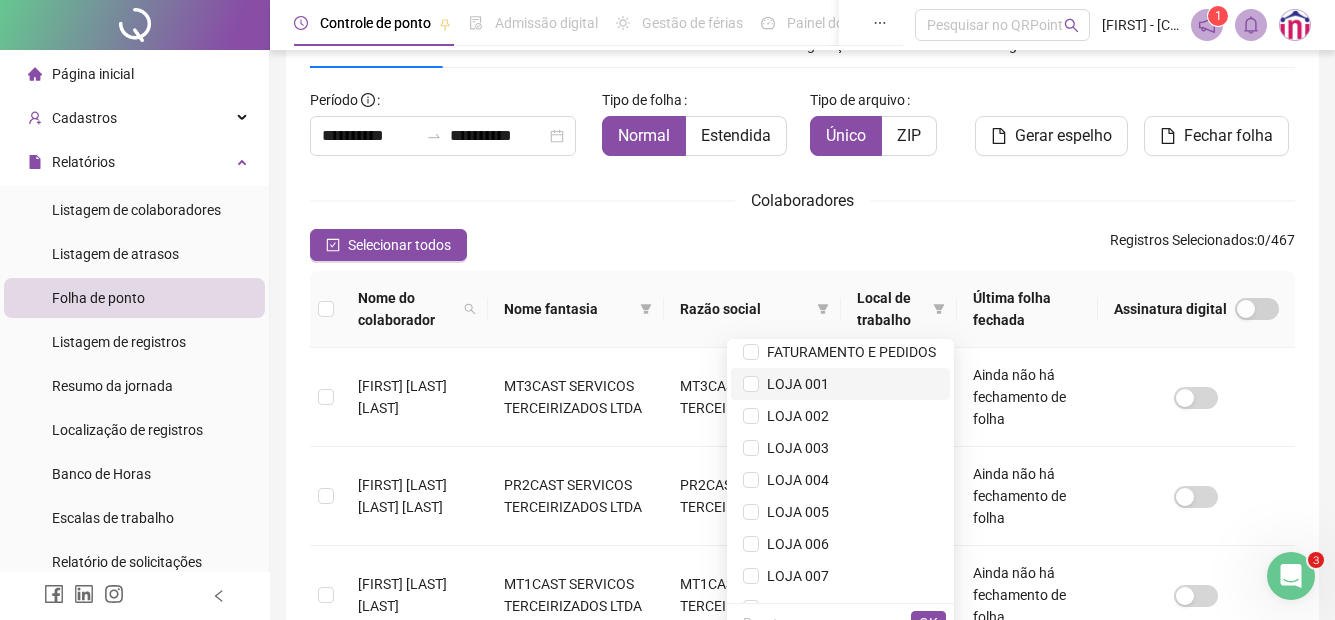 scroll, scrollTop: 100, scrollLeft: 0, axis: vertical 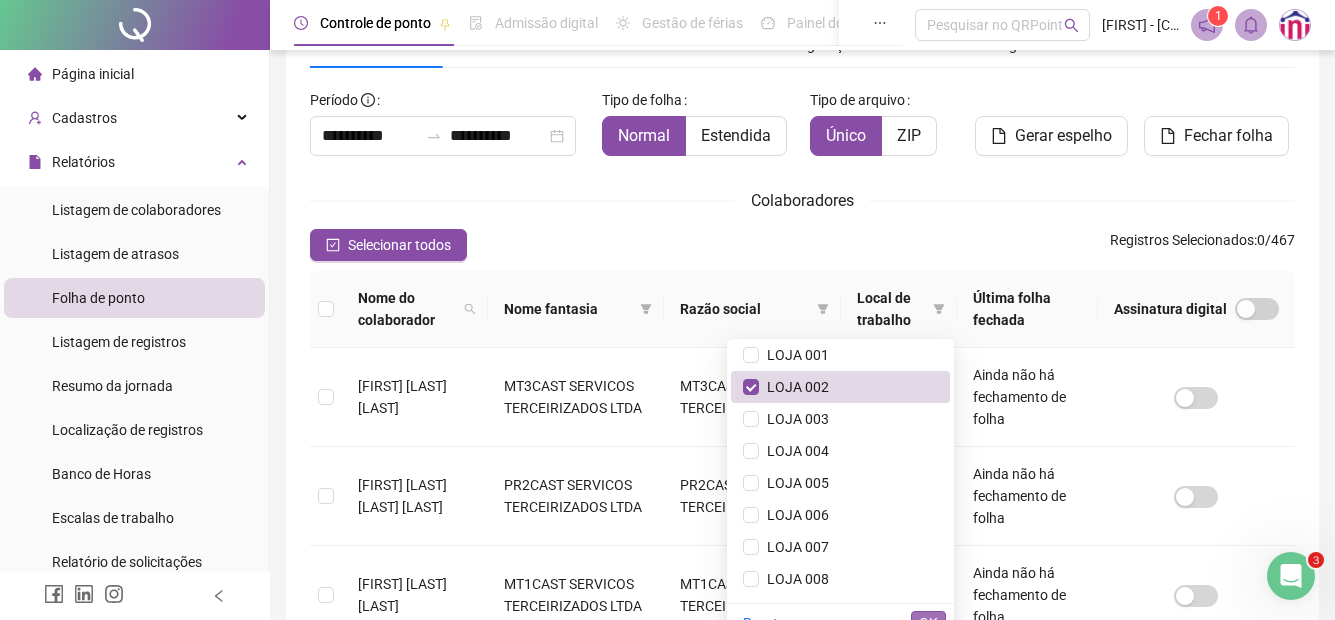 click on "OK" at bounding box center [928, 623] 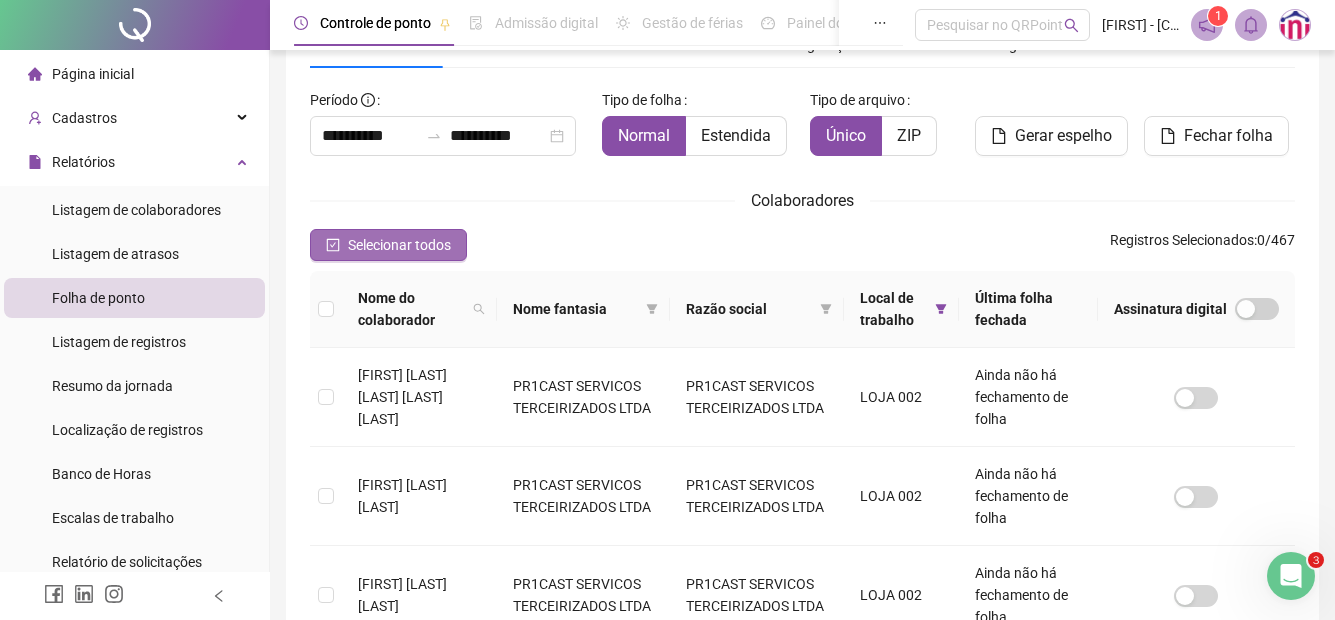 click on "Selecionar todos" at bounding box center [399, 245] 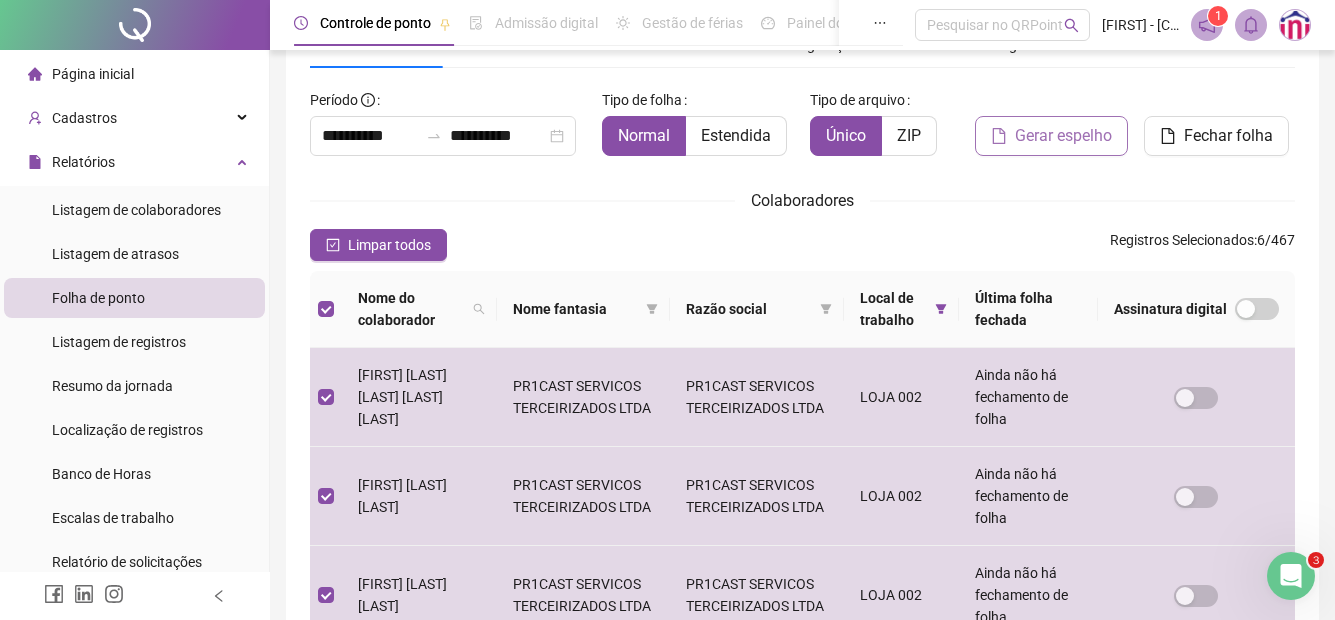 click on "Gerar espelho" at bounding box center (1063, 136) 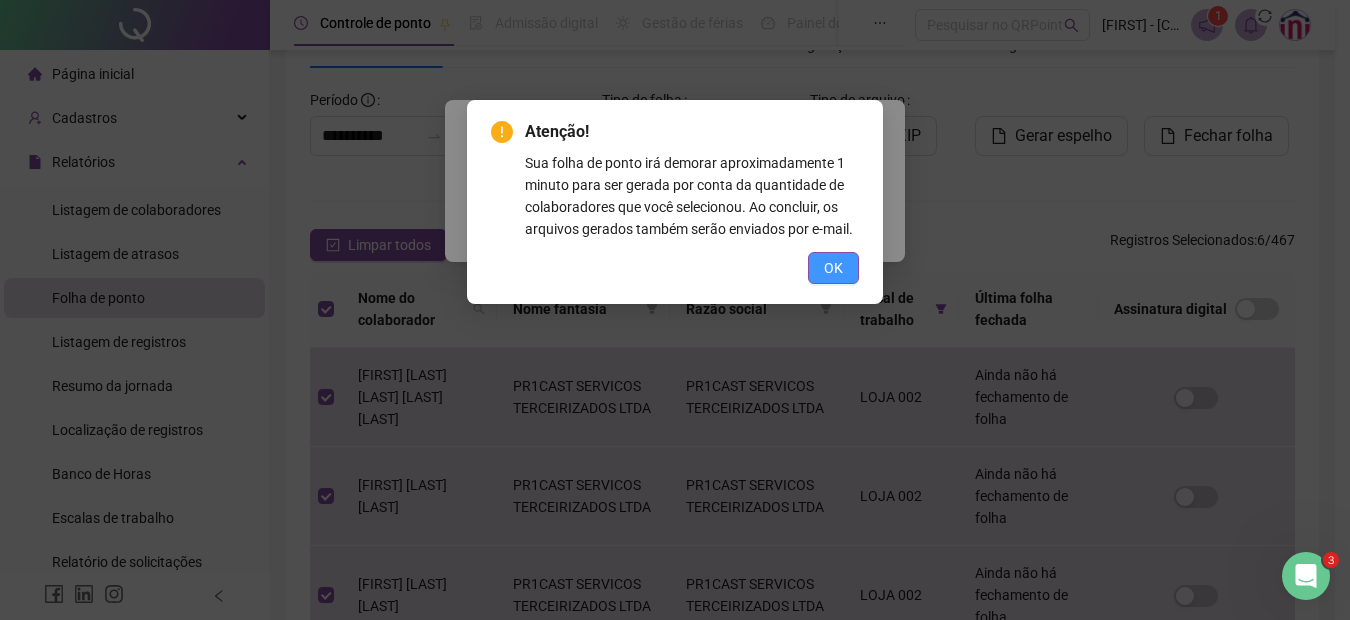 click on "OK" at bounding box center [833, 268] 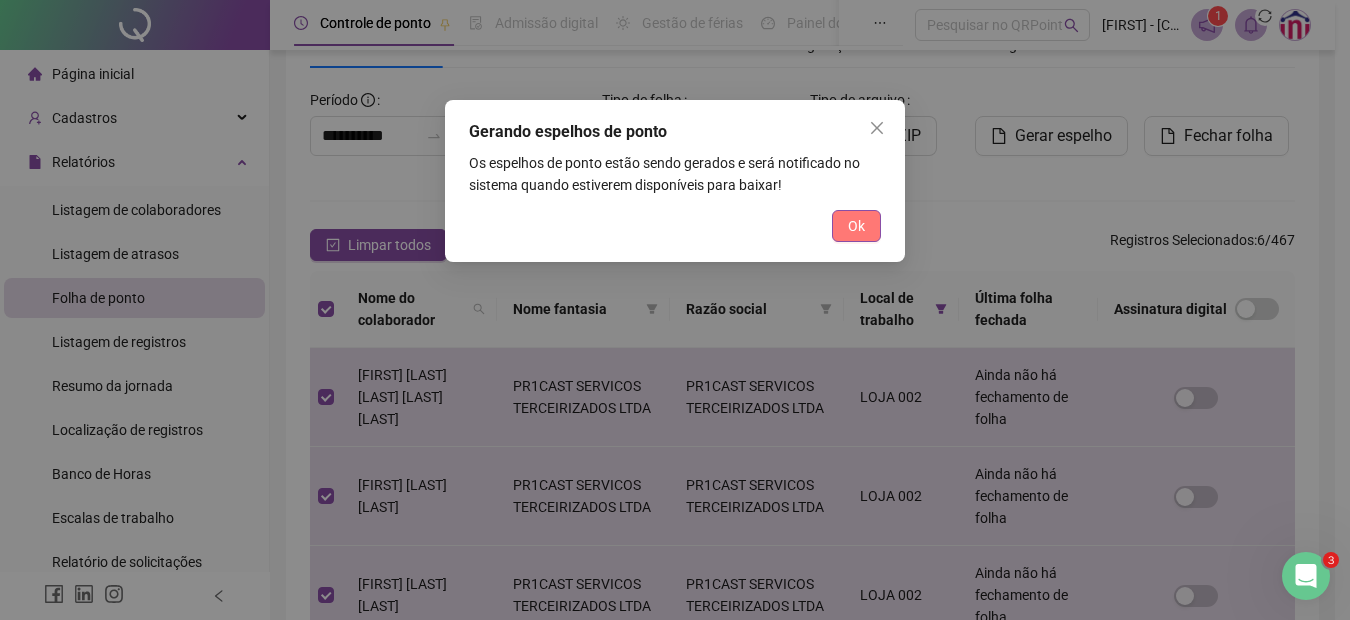 click on "Ok" at bounding box center (856, 226) 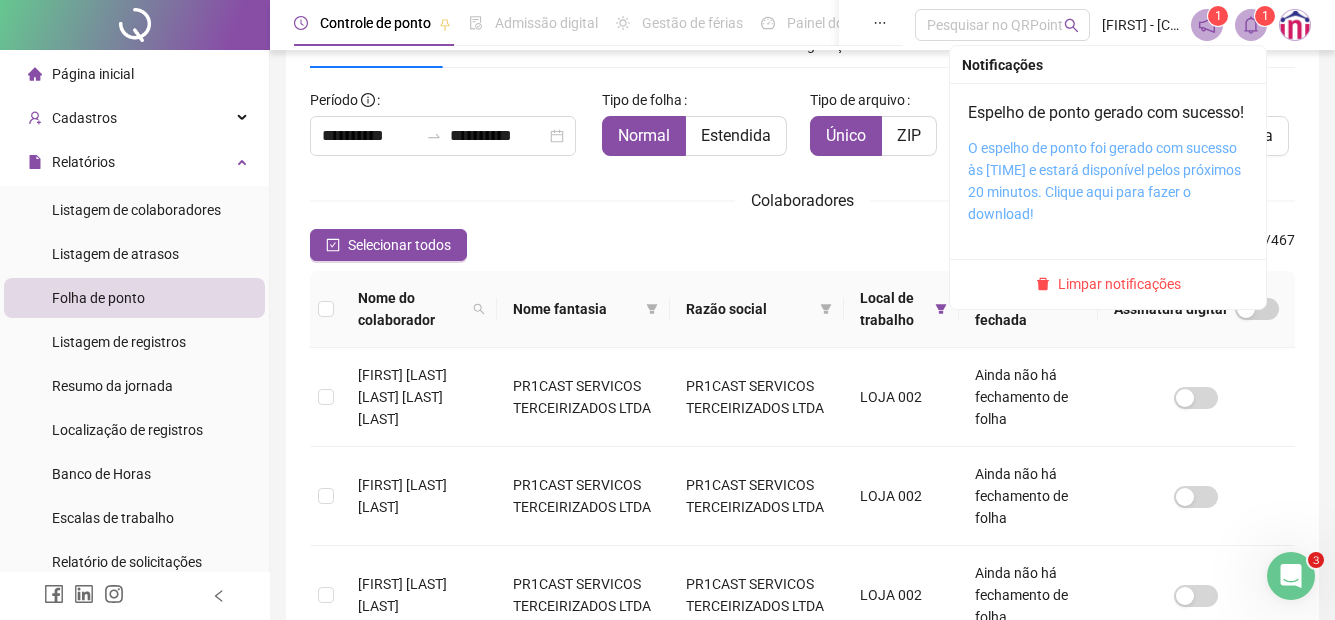 click on "O espelho de ponto foi gerado com sucesso às [TIME] e estará disponível pelos próximos 20 minutos.
Clique aqui para fazer o download!" at bounding box center [1104, 181] 